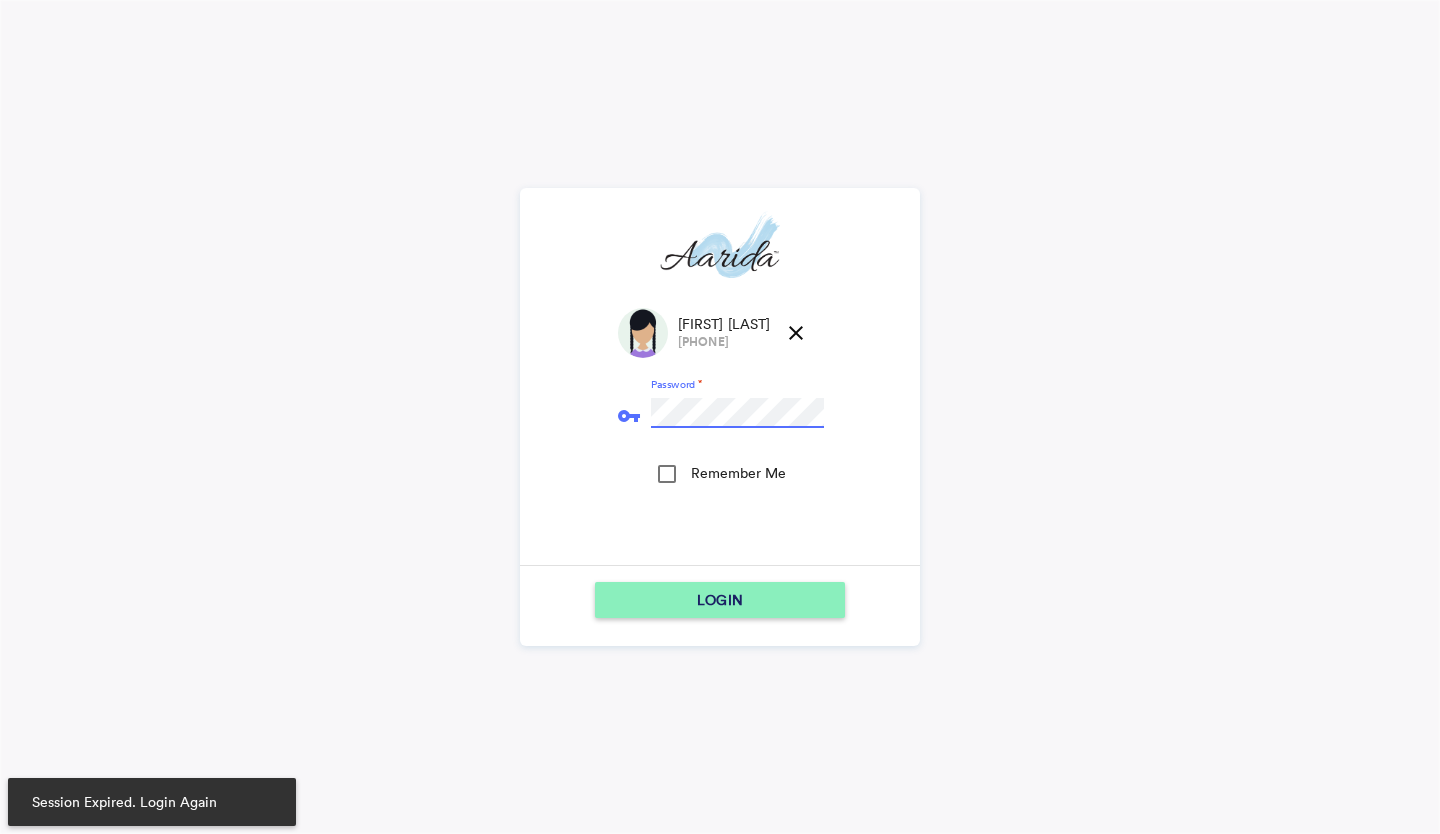 scroll, scrollTop: 0, scrollLeft: 0, axis: both 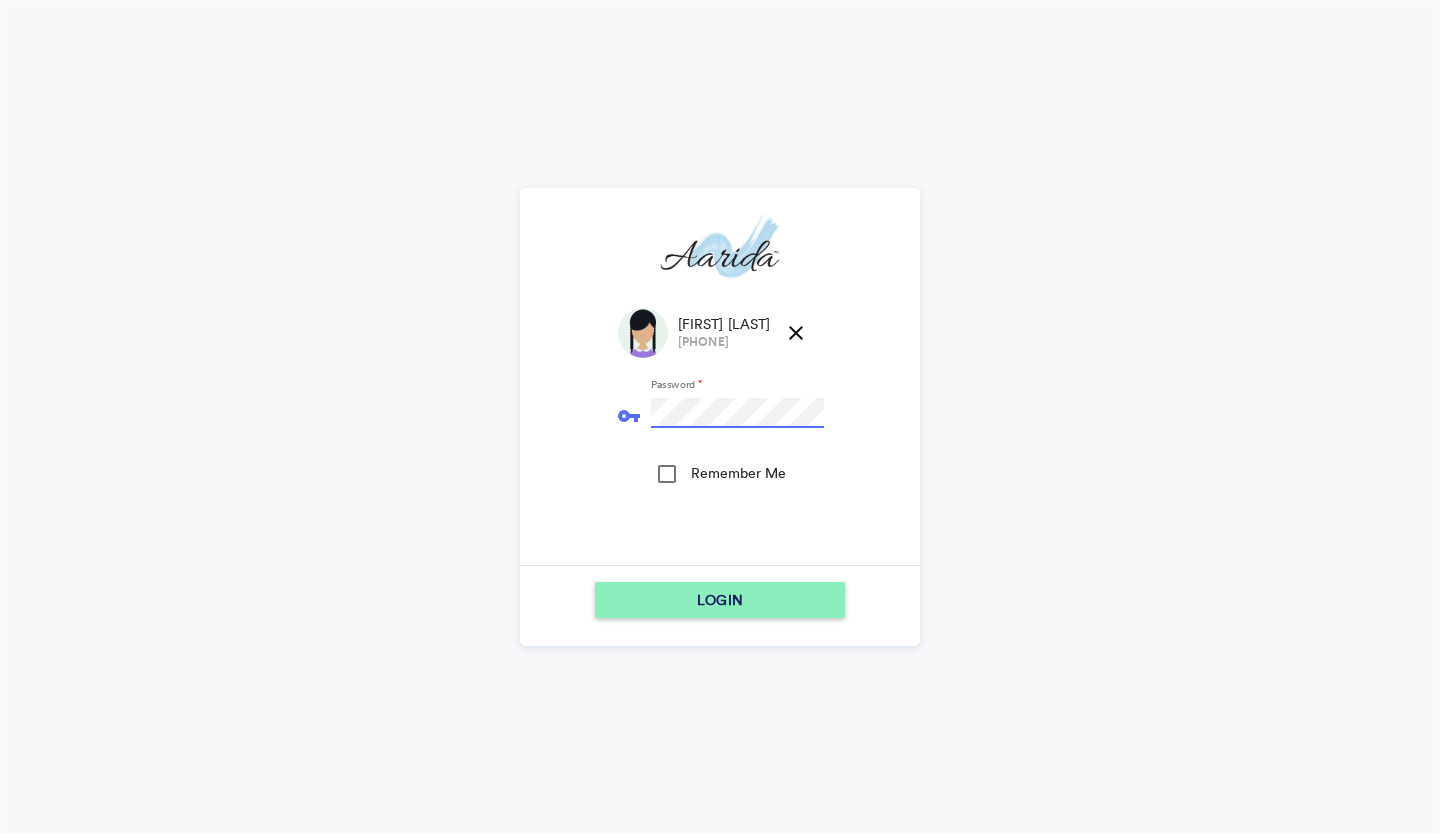 click on "LOGIN" at bounding box center (720, 600) 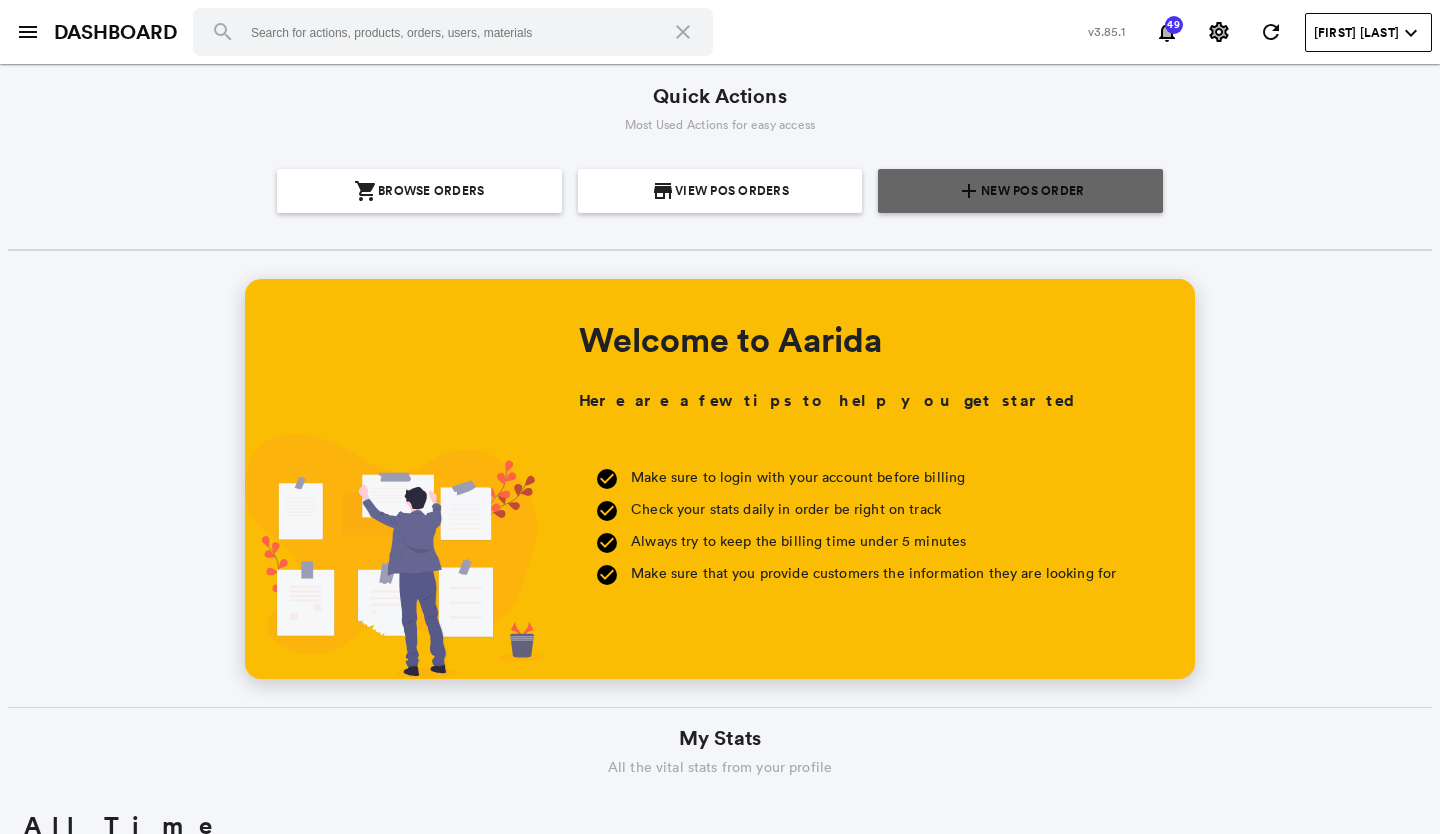 scroll, scrollTop: 0, scrollLeft: 0, axis: both 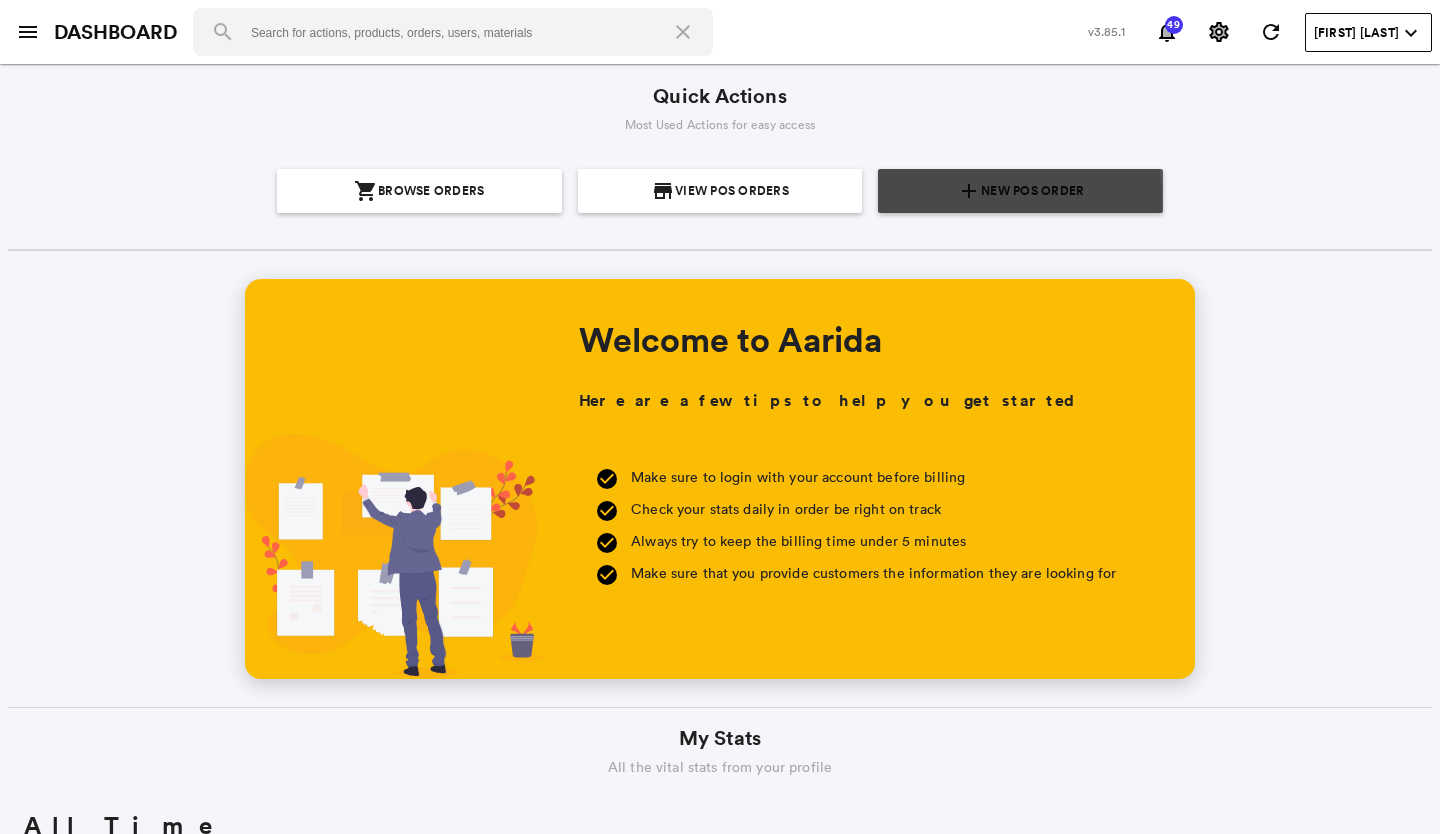 click on "add New POS Order" 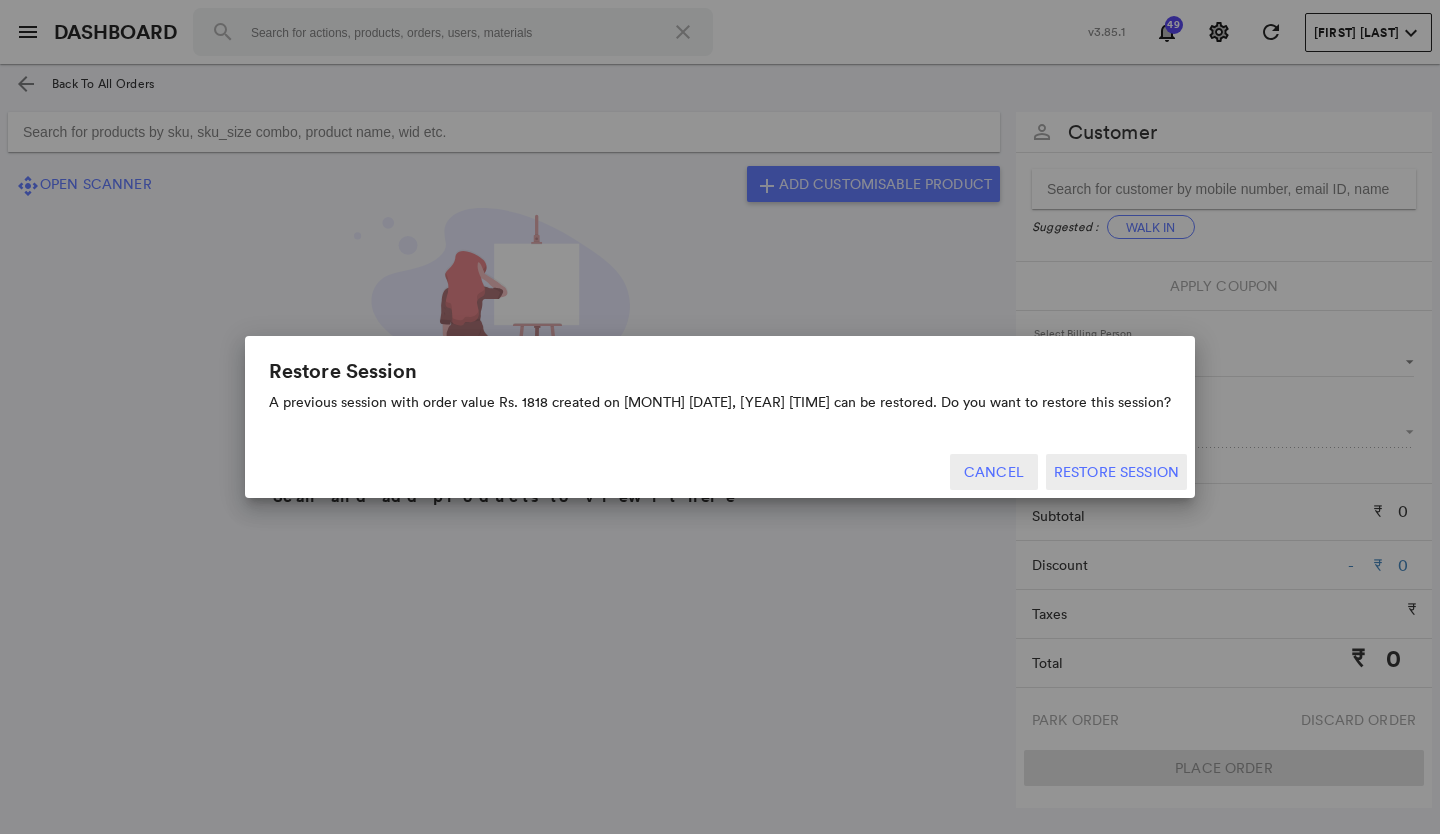 click on "Cancel" 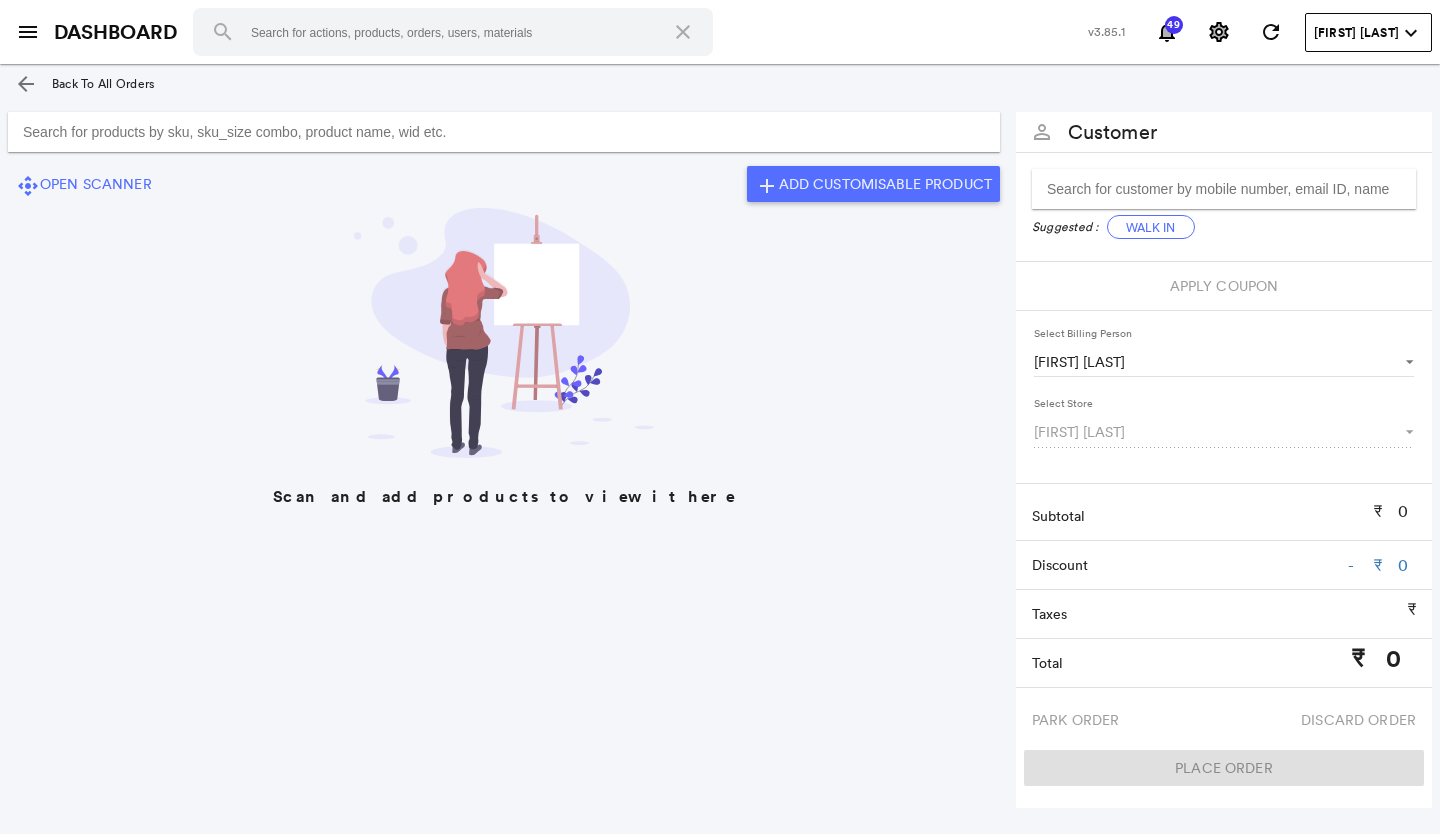 click at bounding box center [504, 132] 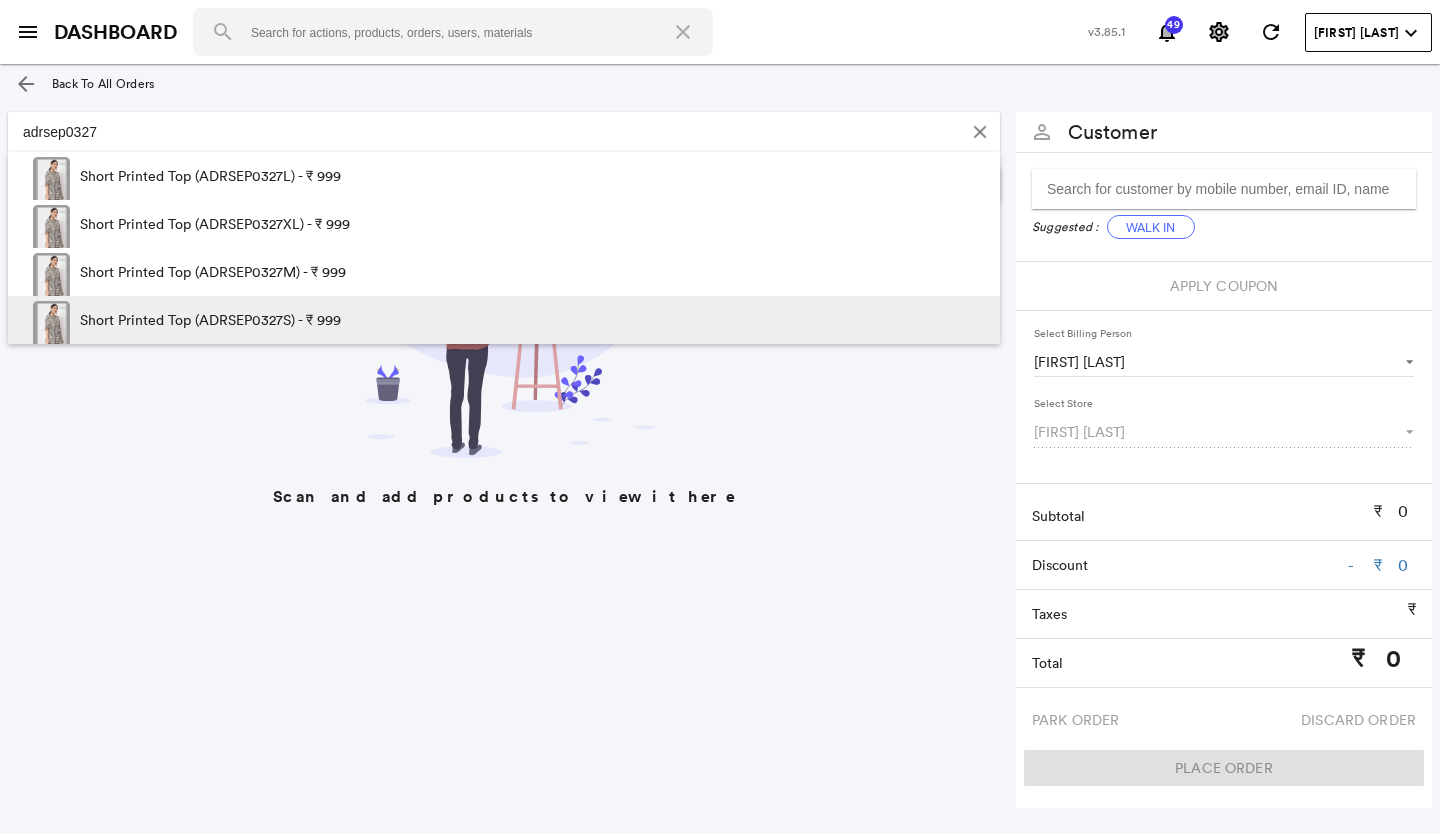 type on "adrsep0327" 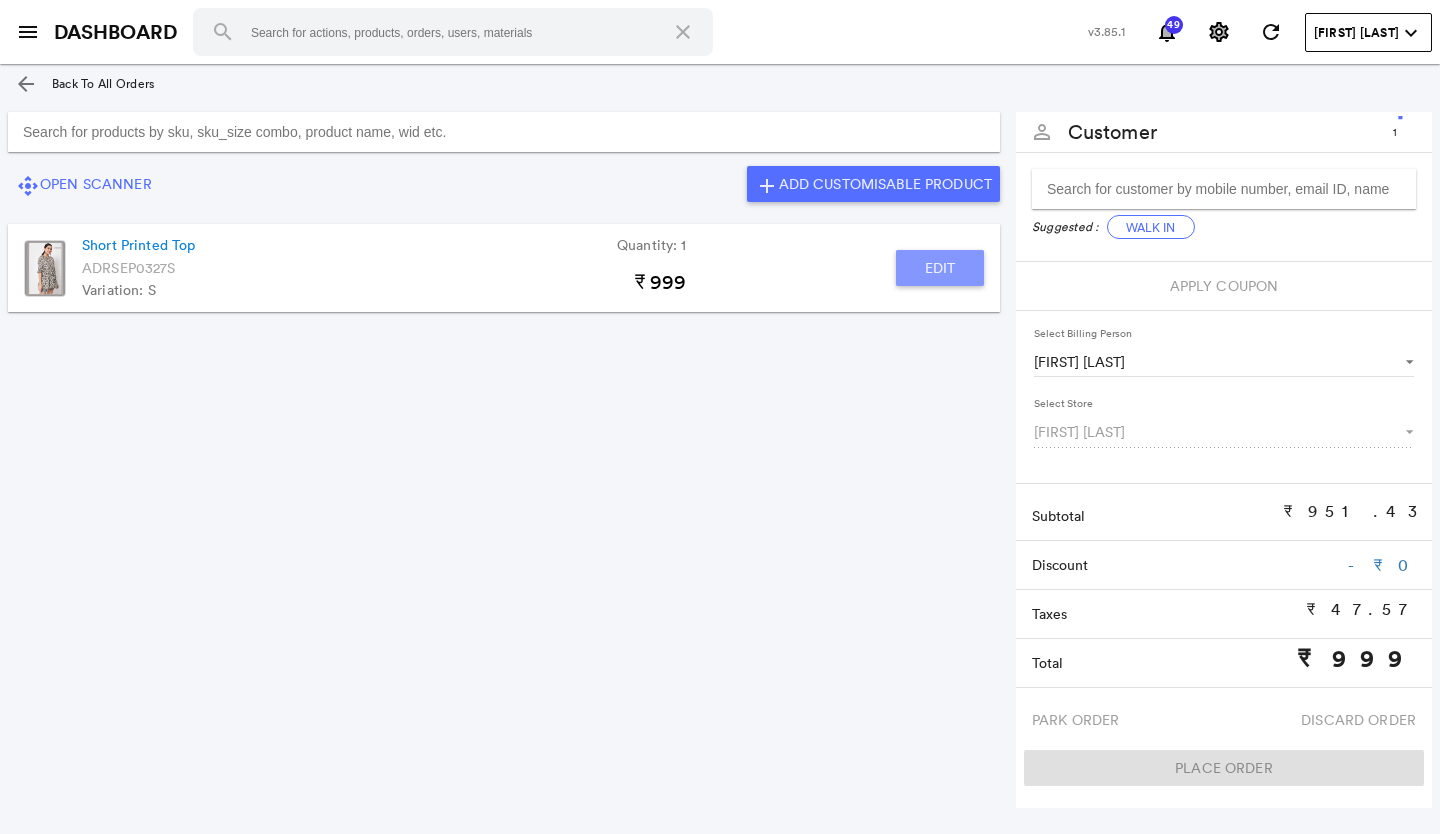 click on "Edit" 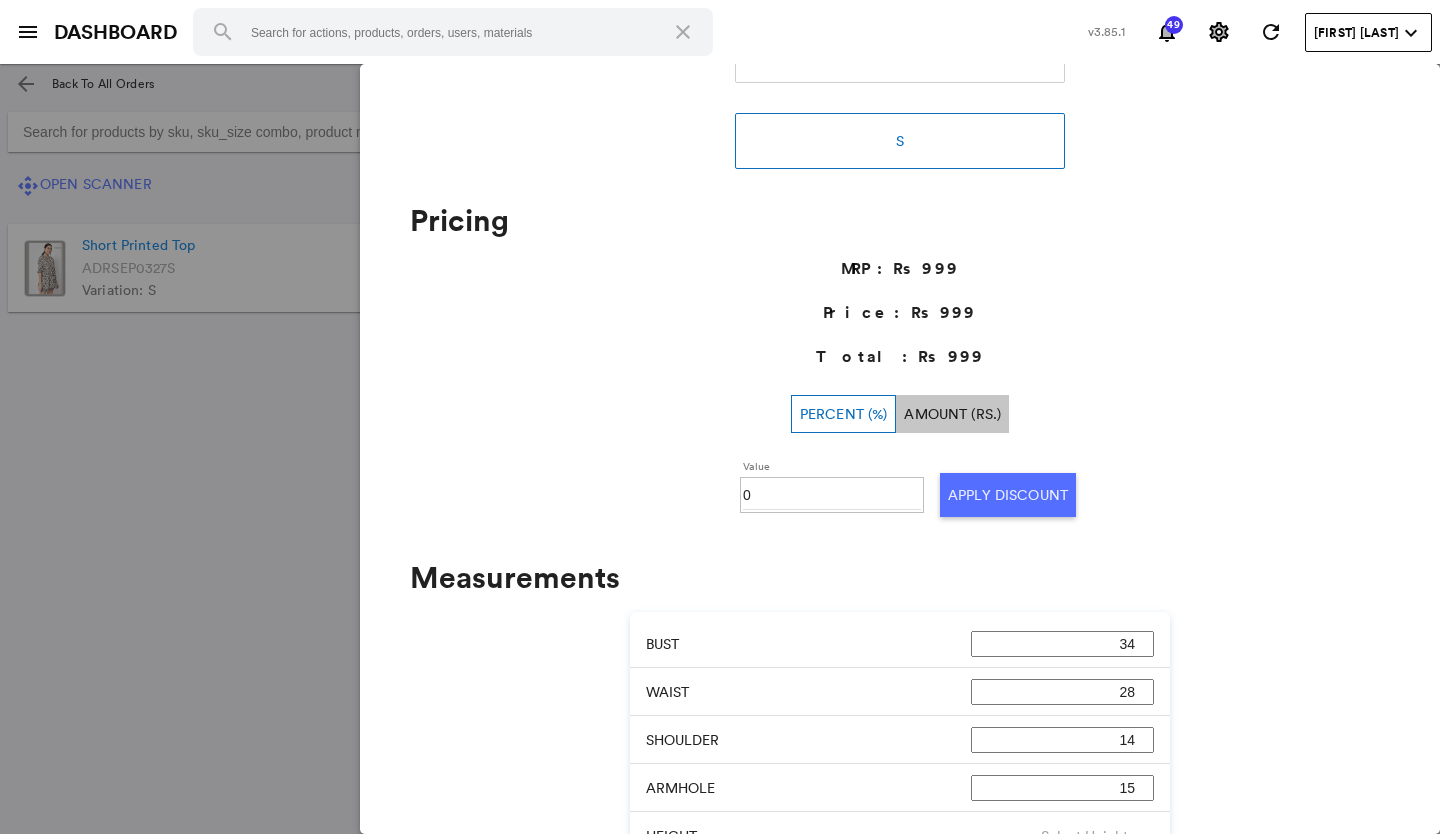 scroll, scrollTop: 600, scrollLeft: 0, axis: vertical 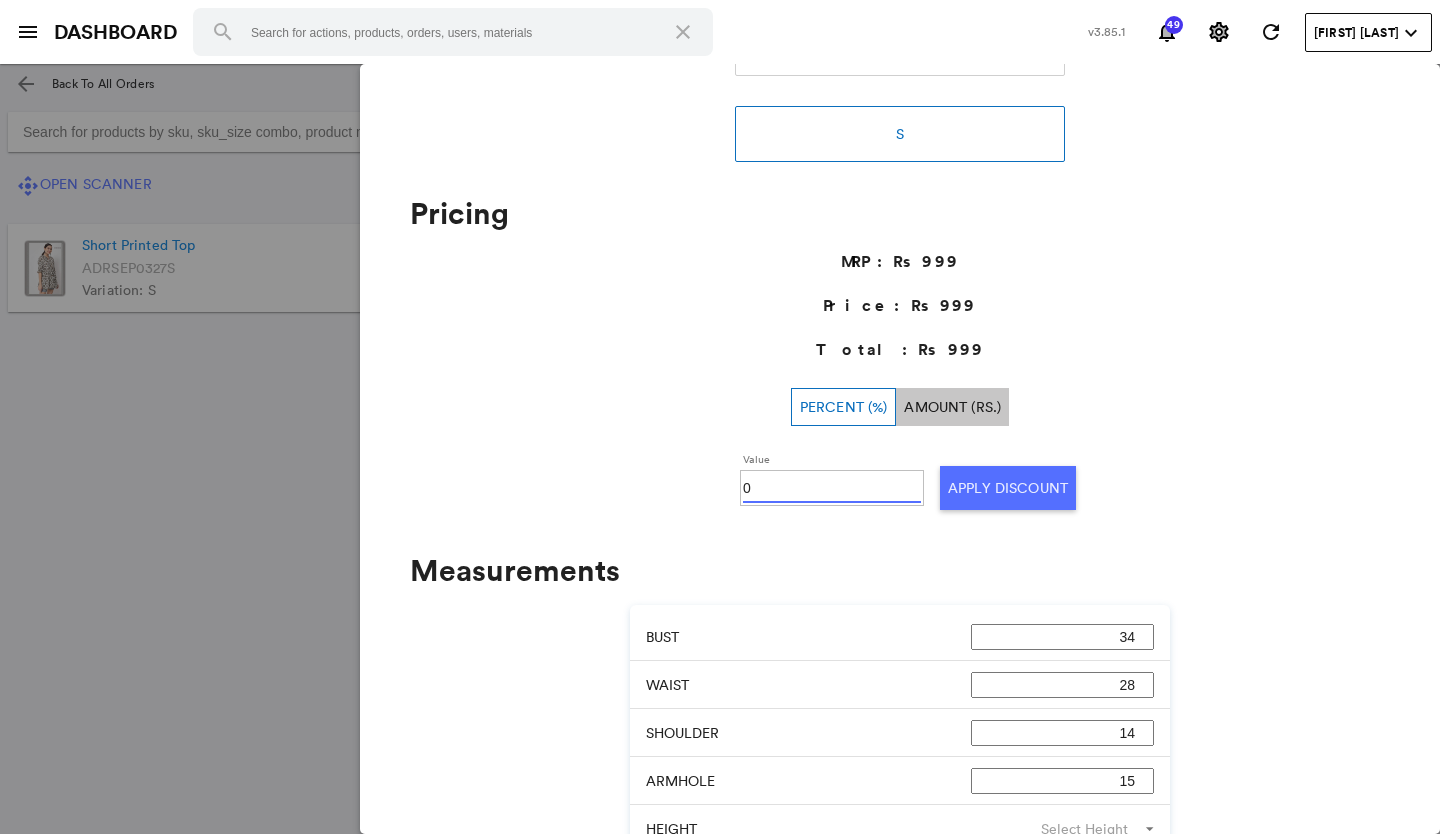 click on "0" at bounding box center [832, 488] 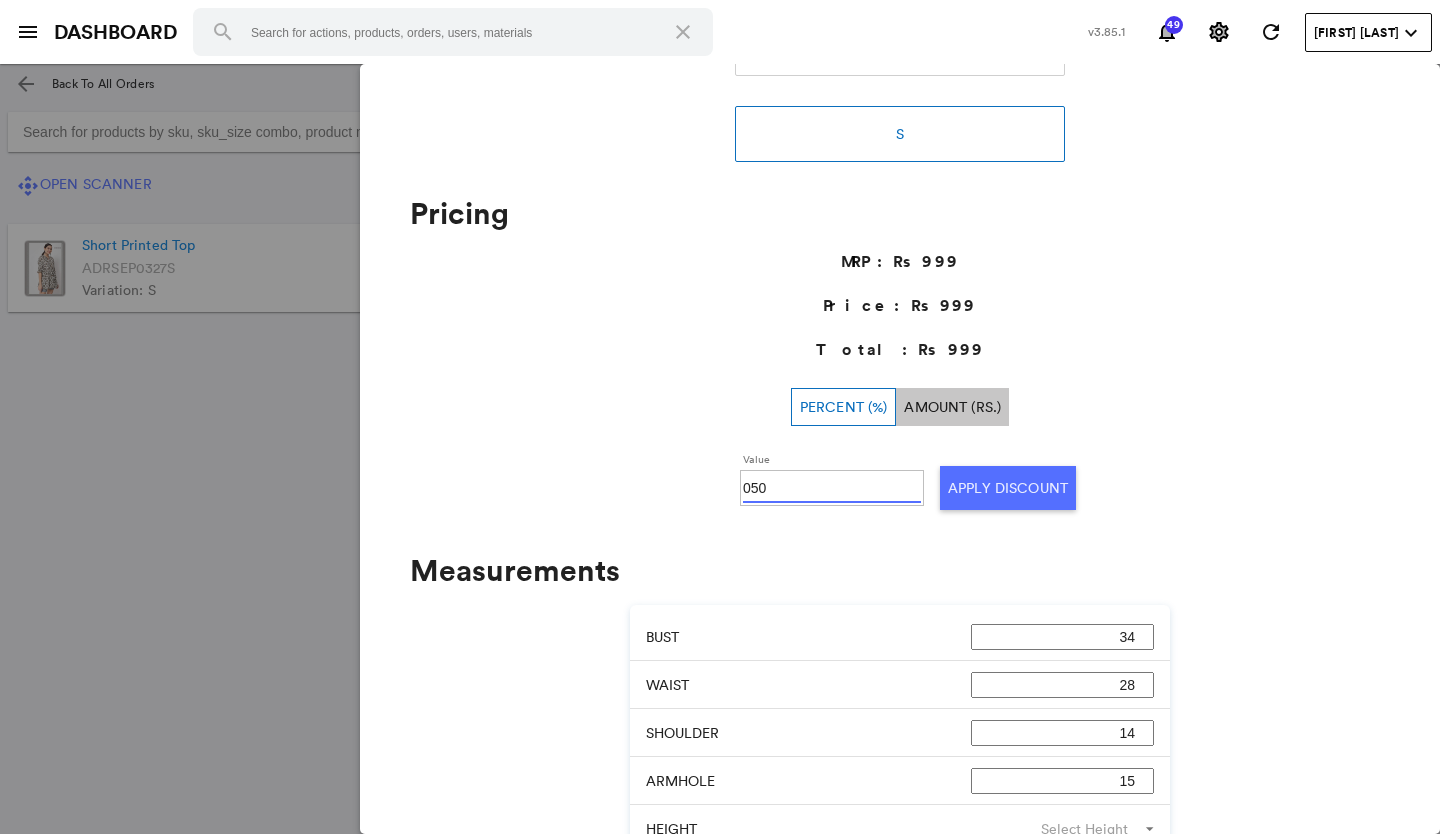 type on "050" 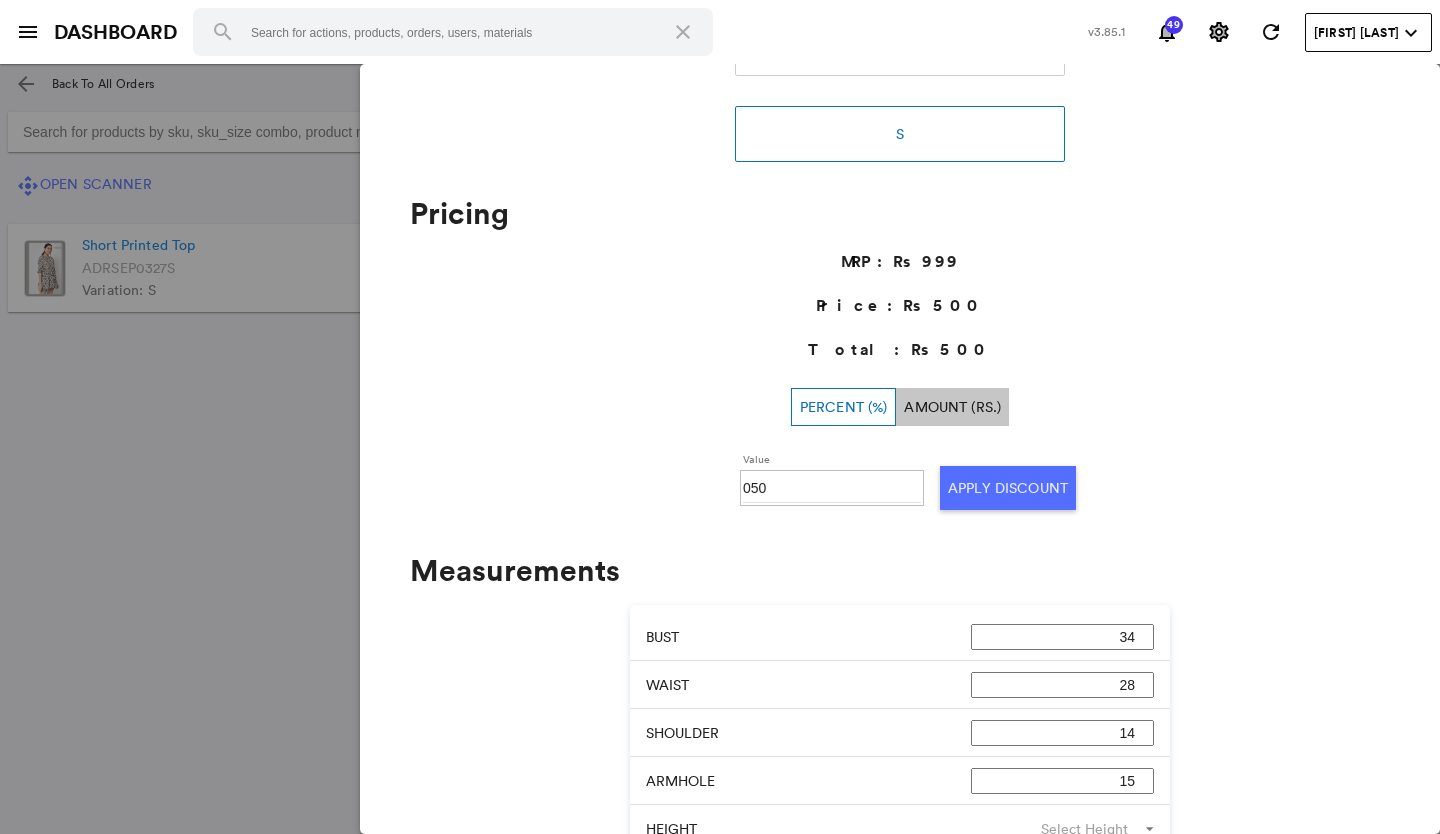 click 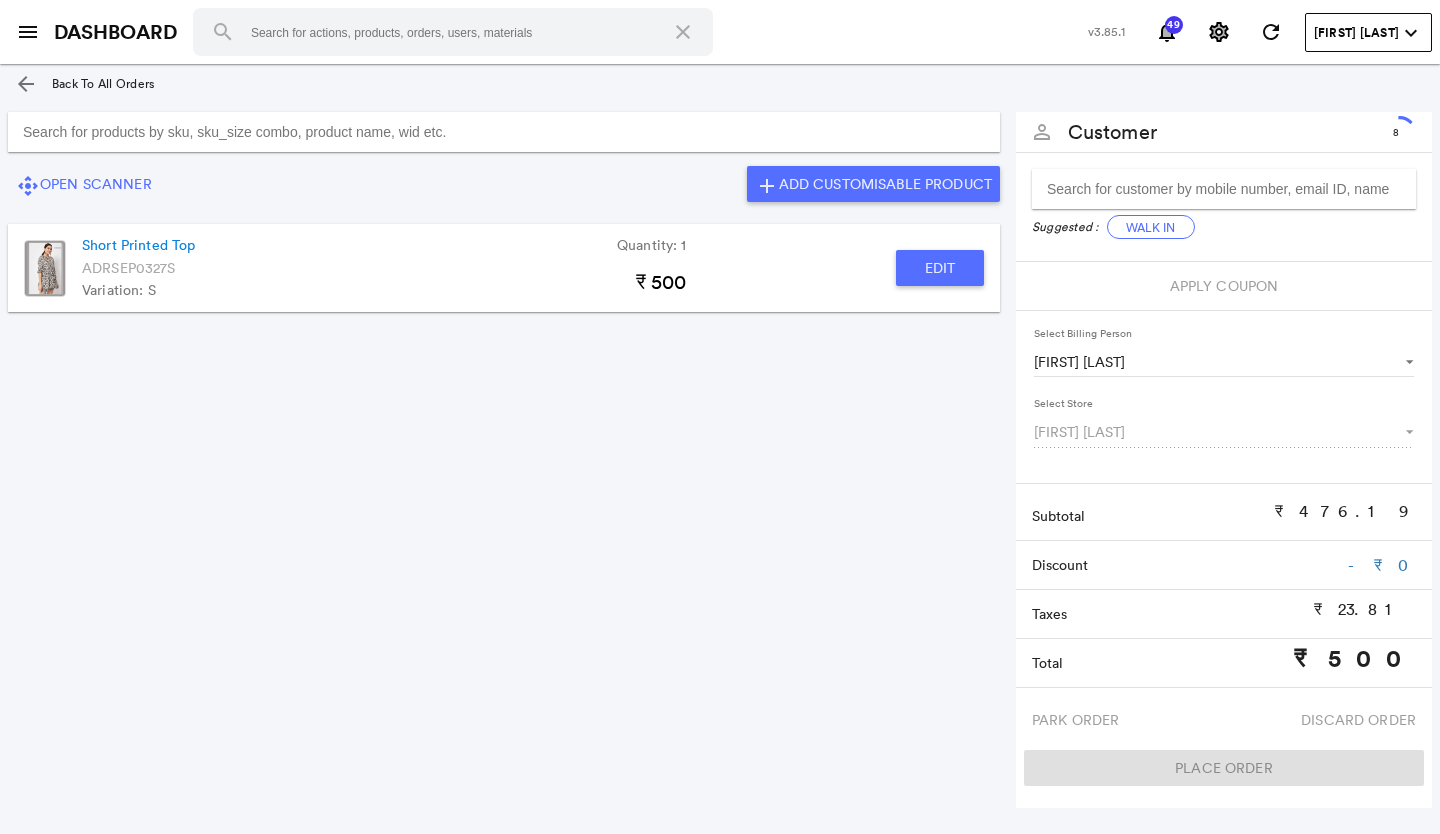 click at bounding box center [504, 132] 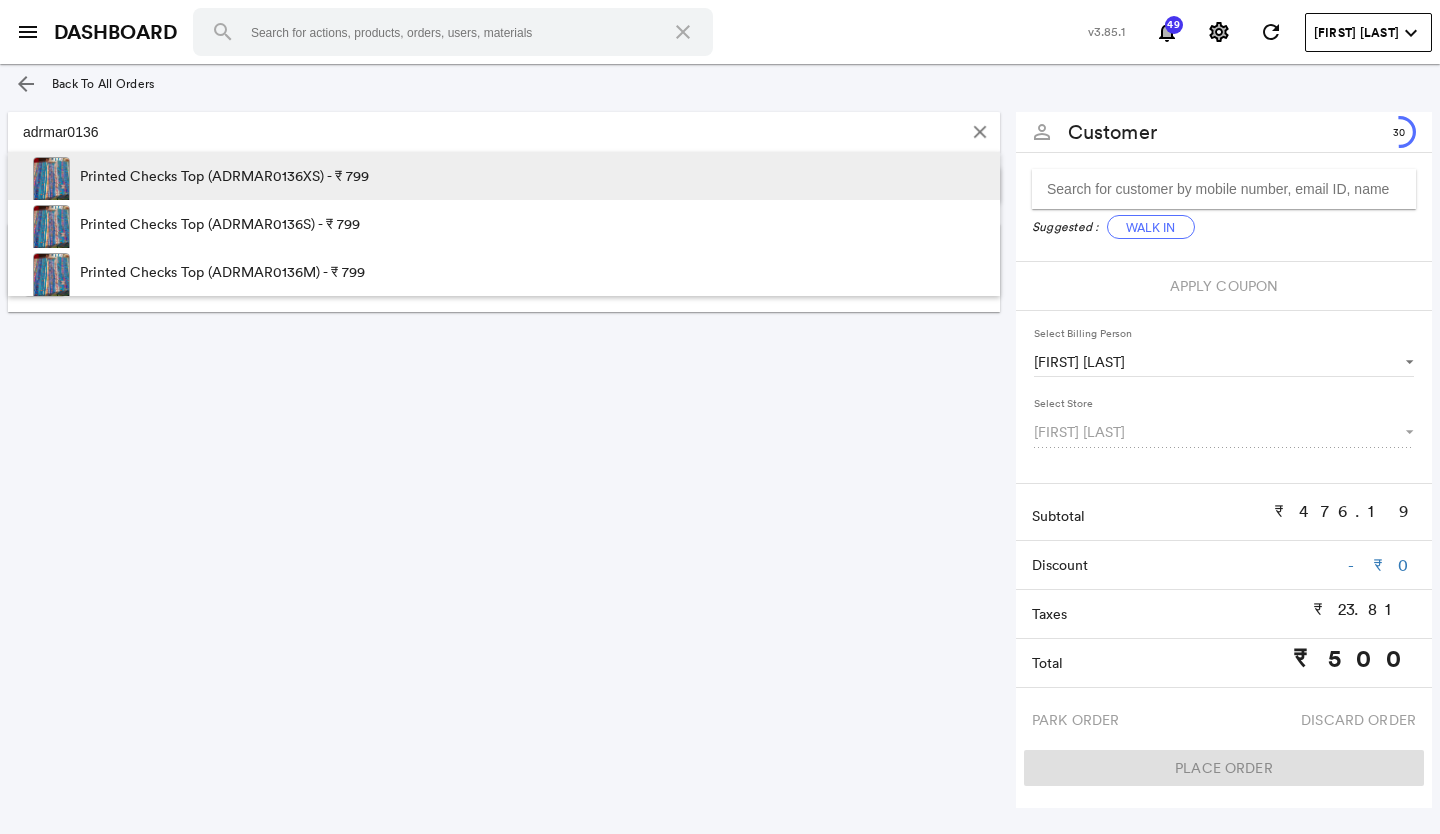 type on "adrmar0136" 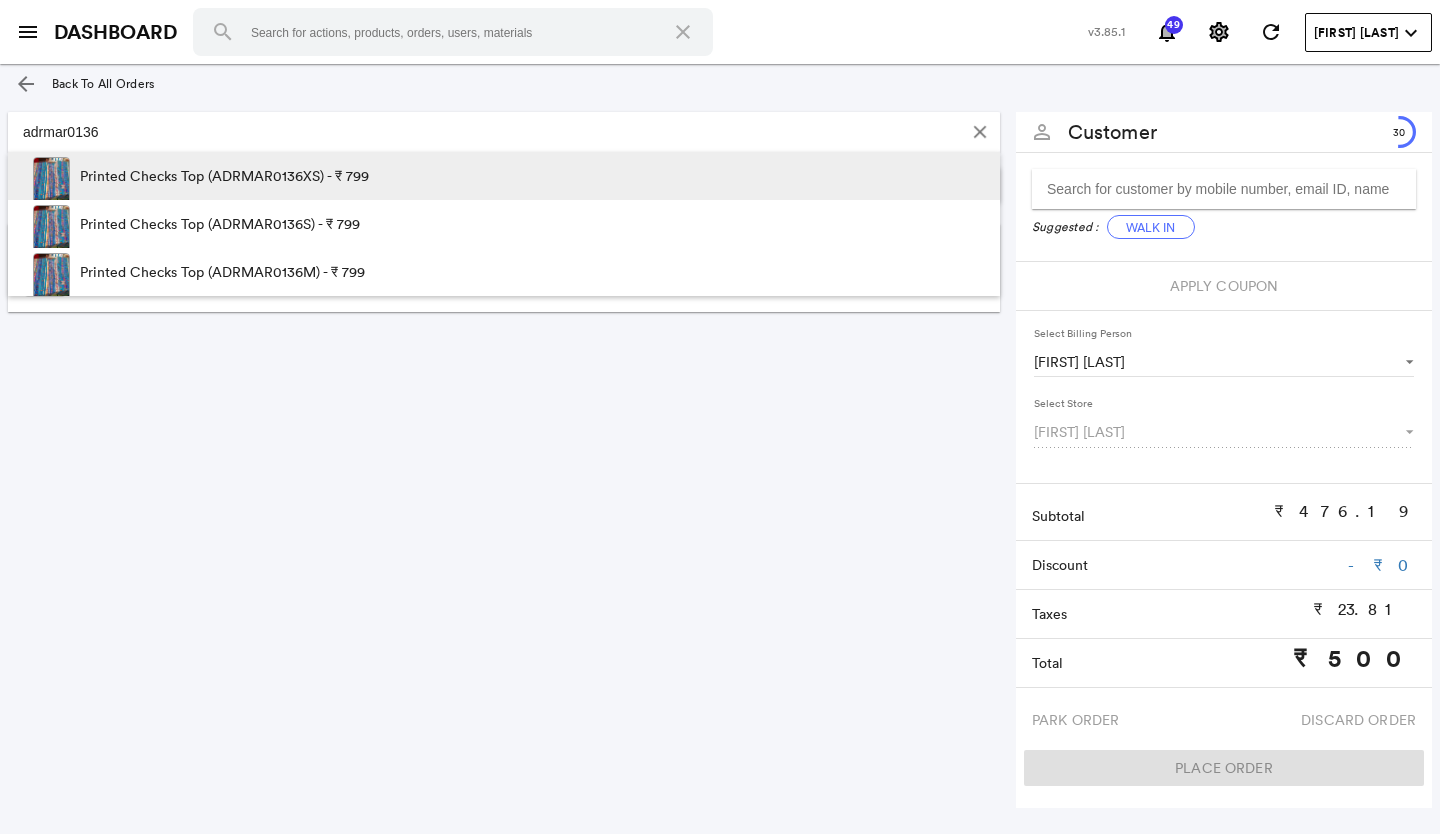 click on "Printed Checks Top (ADRMAR0136XS) - ₹ 799" at bounding box center (224, 176) 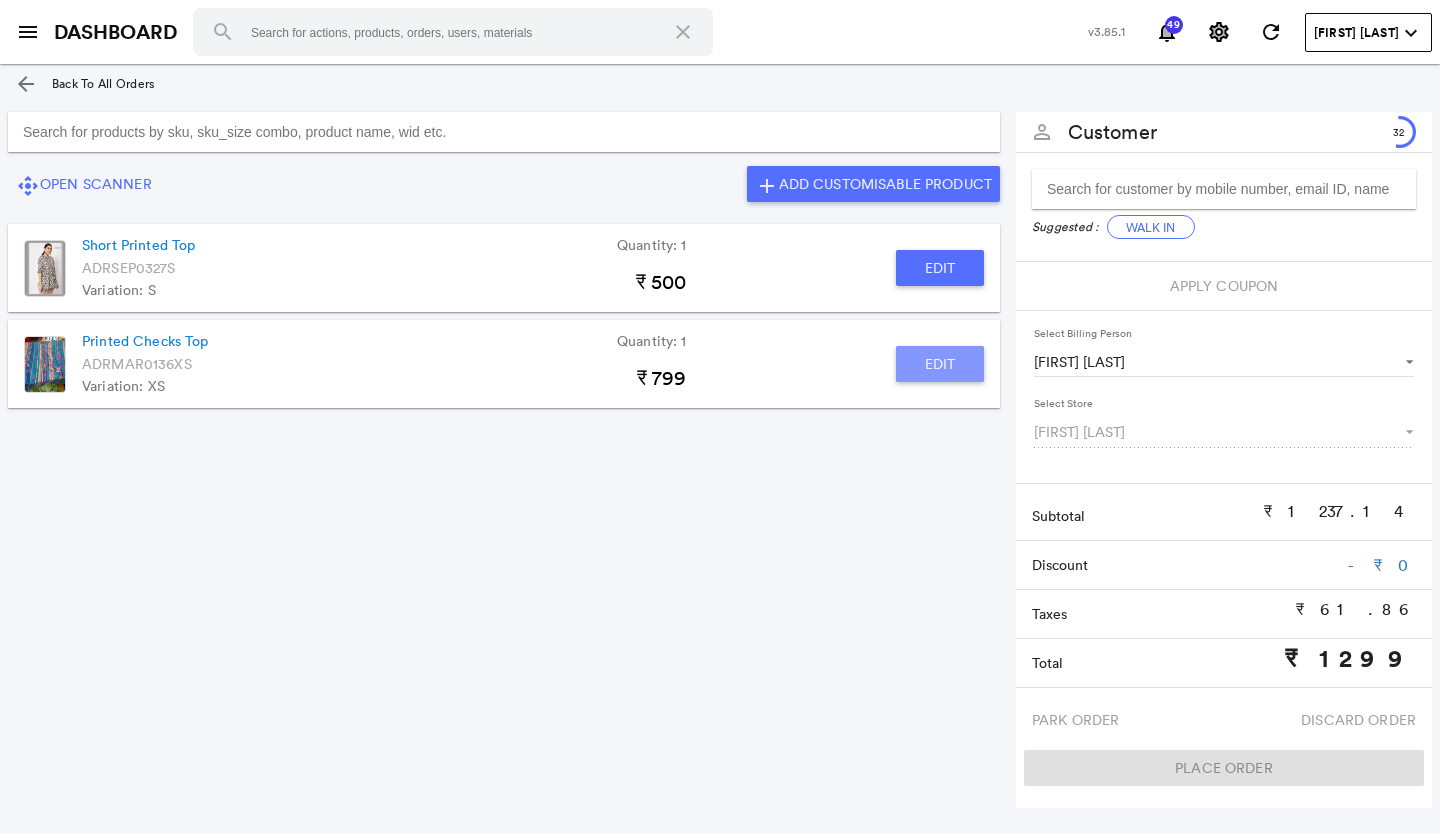 click on "Edit" 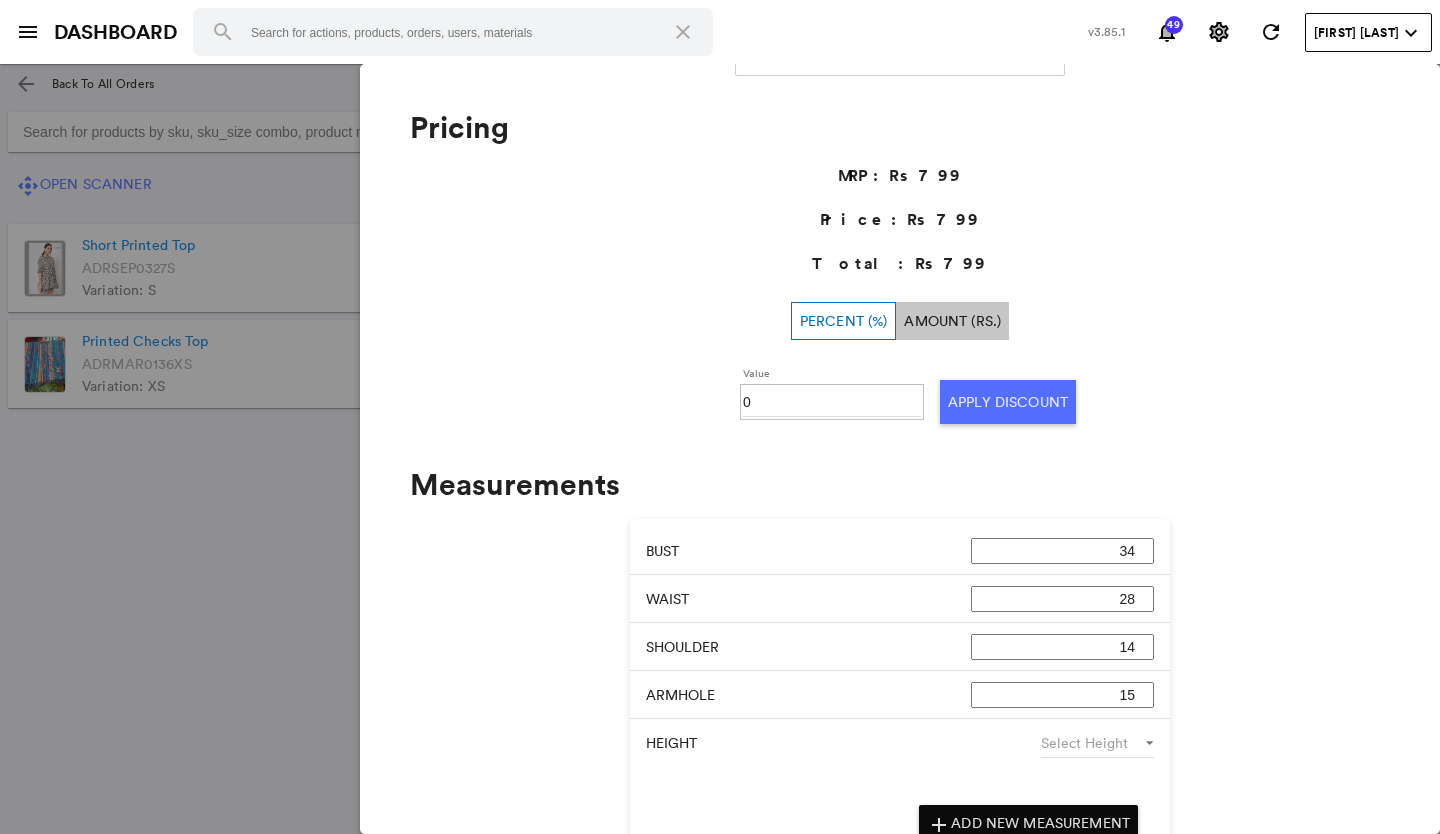 click on "0" at bounding box center (832, 402) 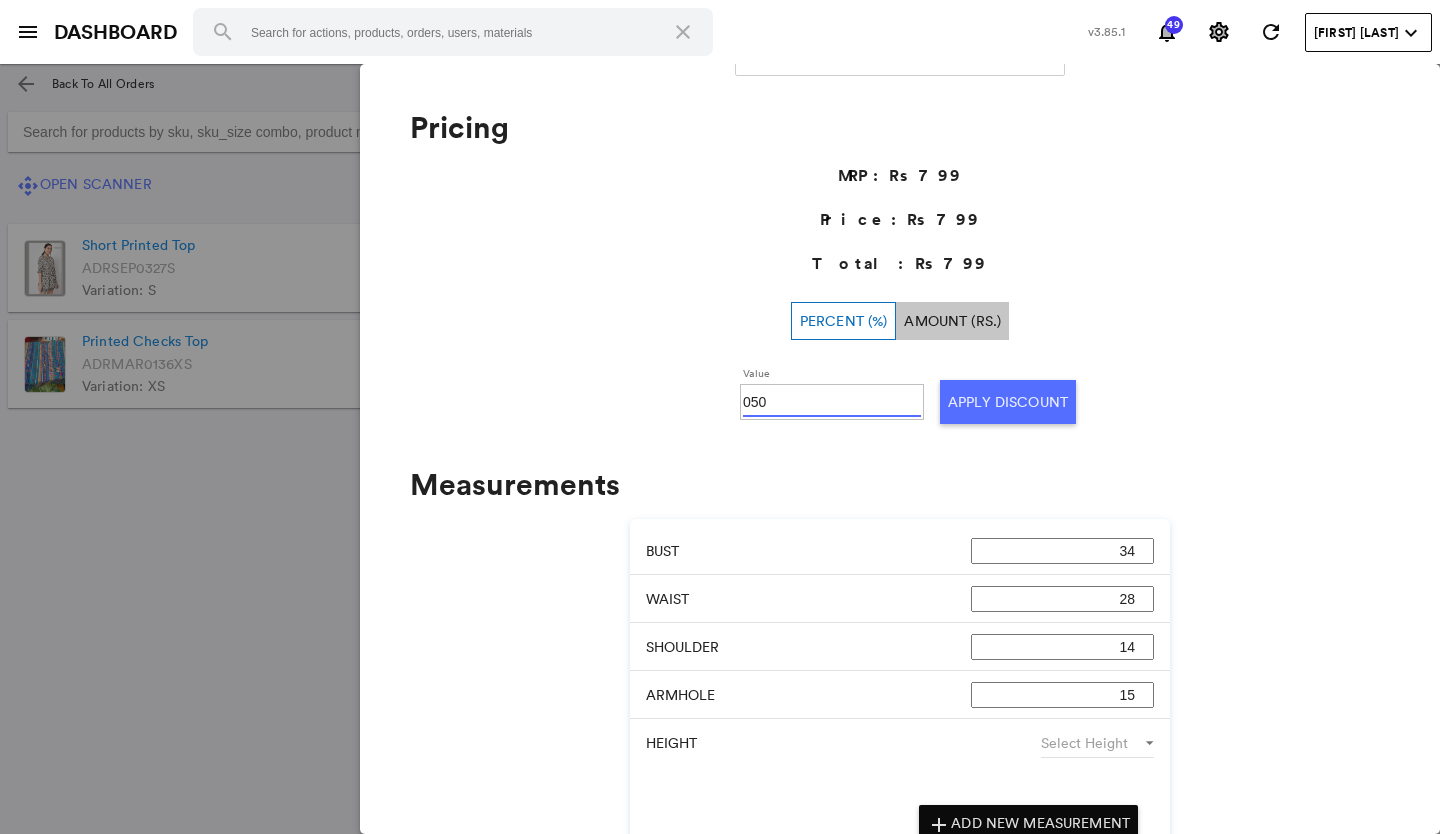 type on "050" 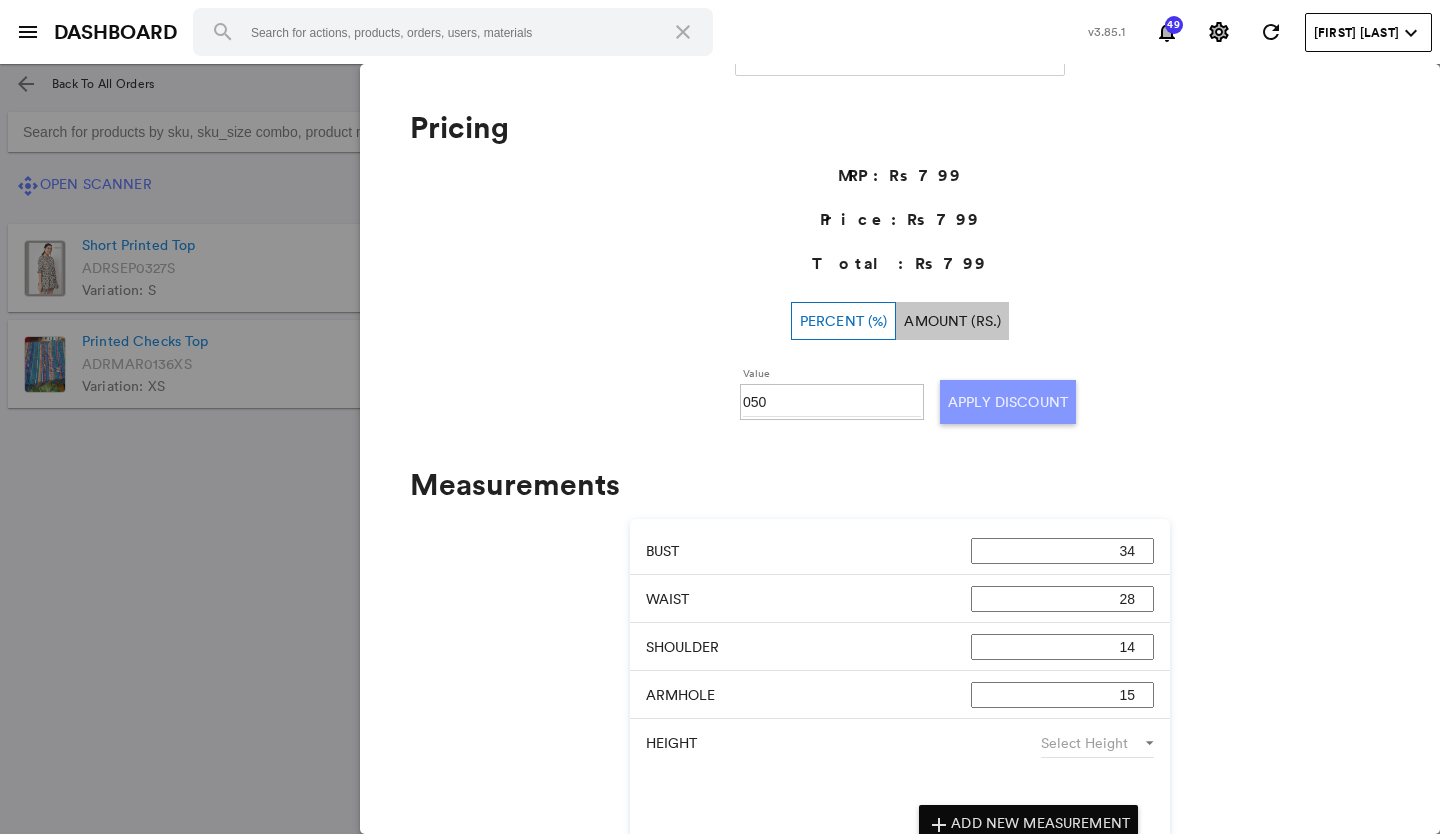 click on "Apply Discount" 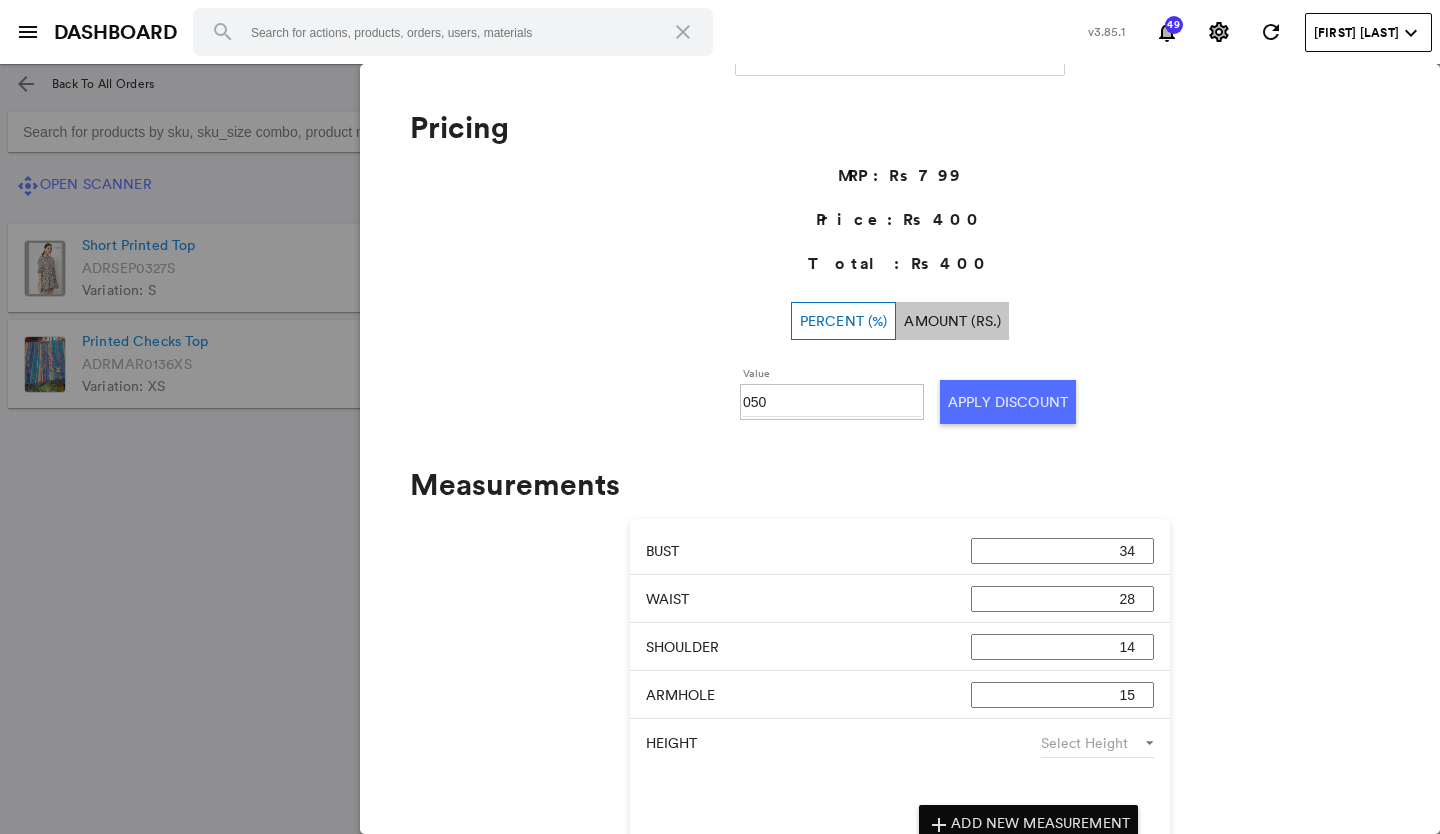 click 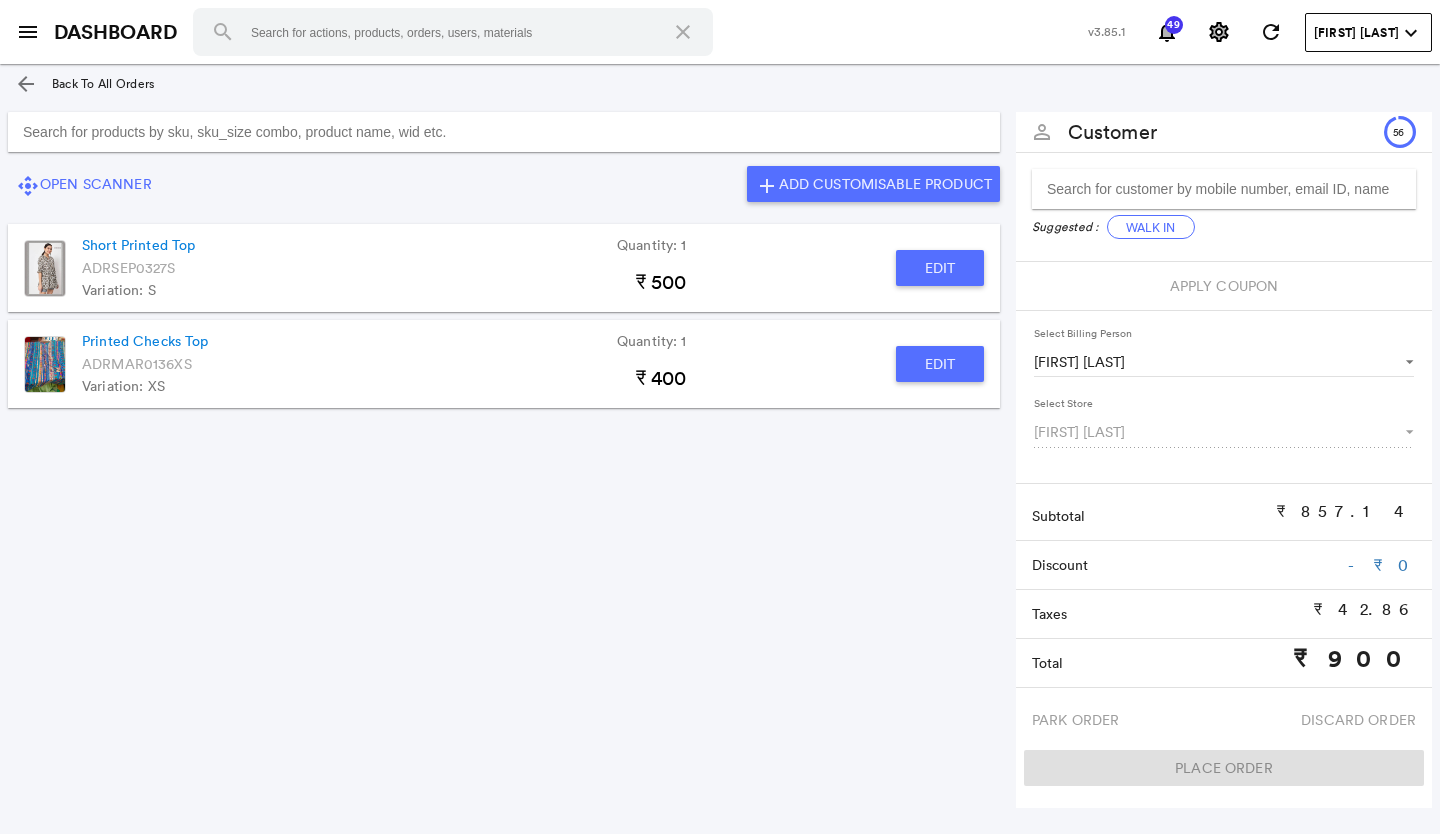 click at bounding box center (504, 132) 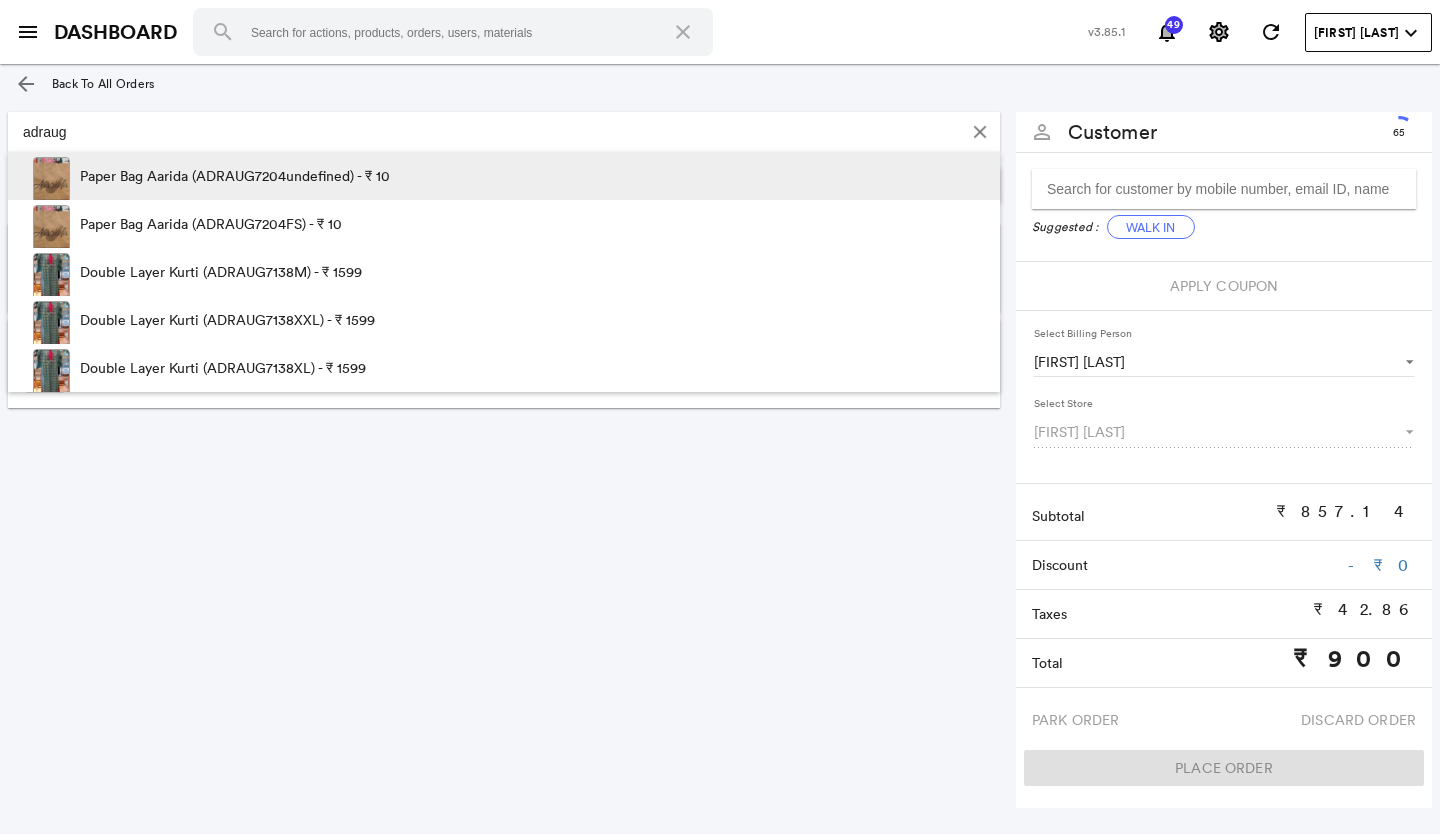 type on "adraug" 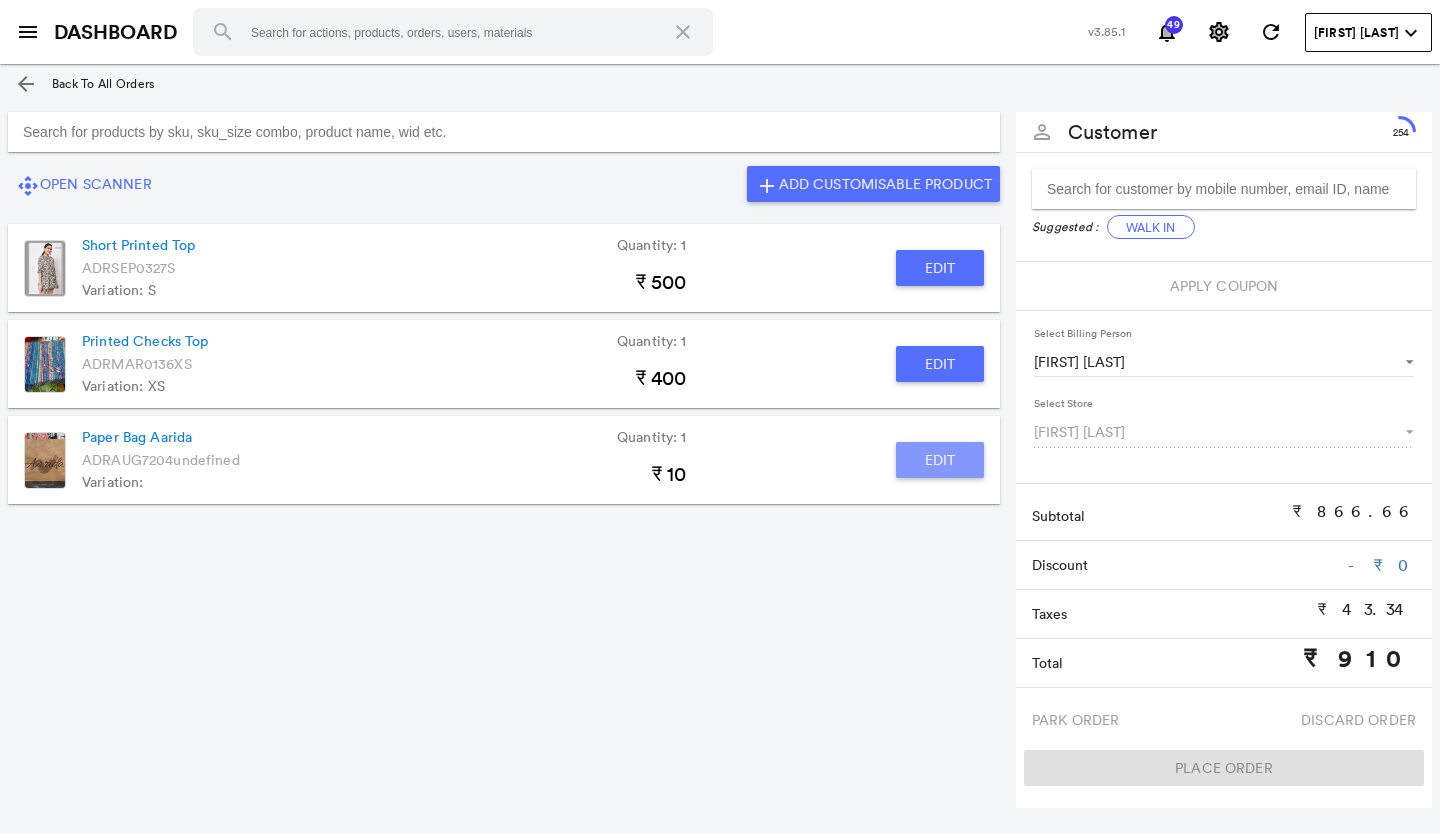 click on "Edit" 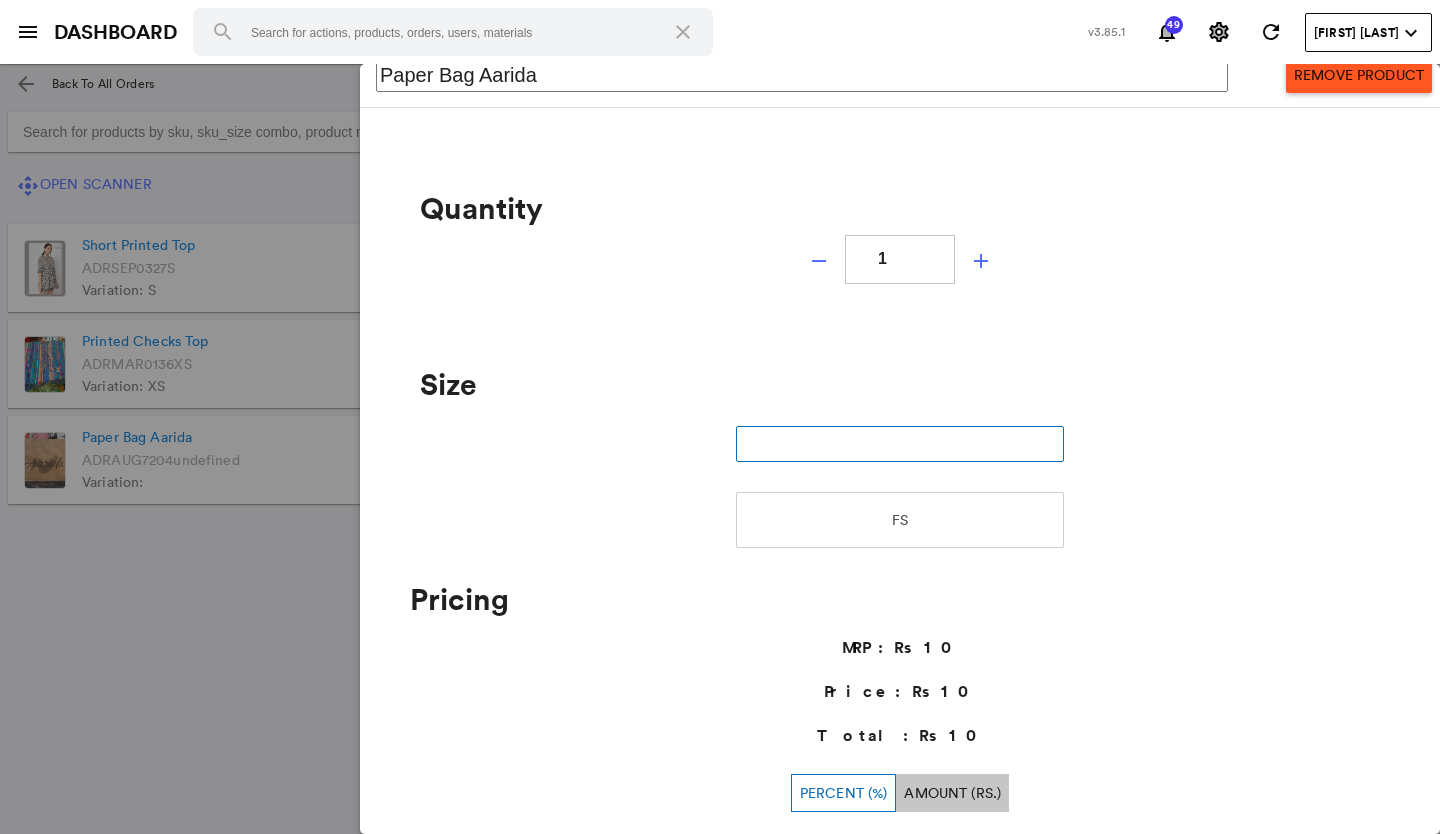 scroll, scrollTop: 0, scrollLeft: 0, axis: both 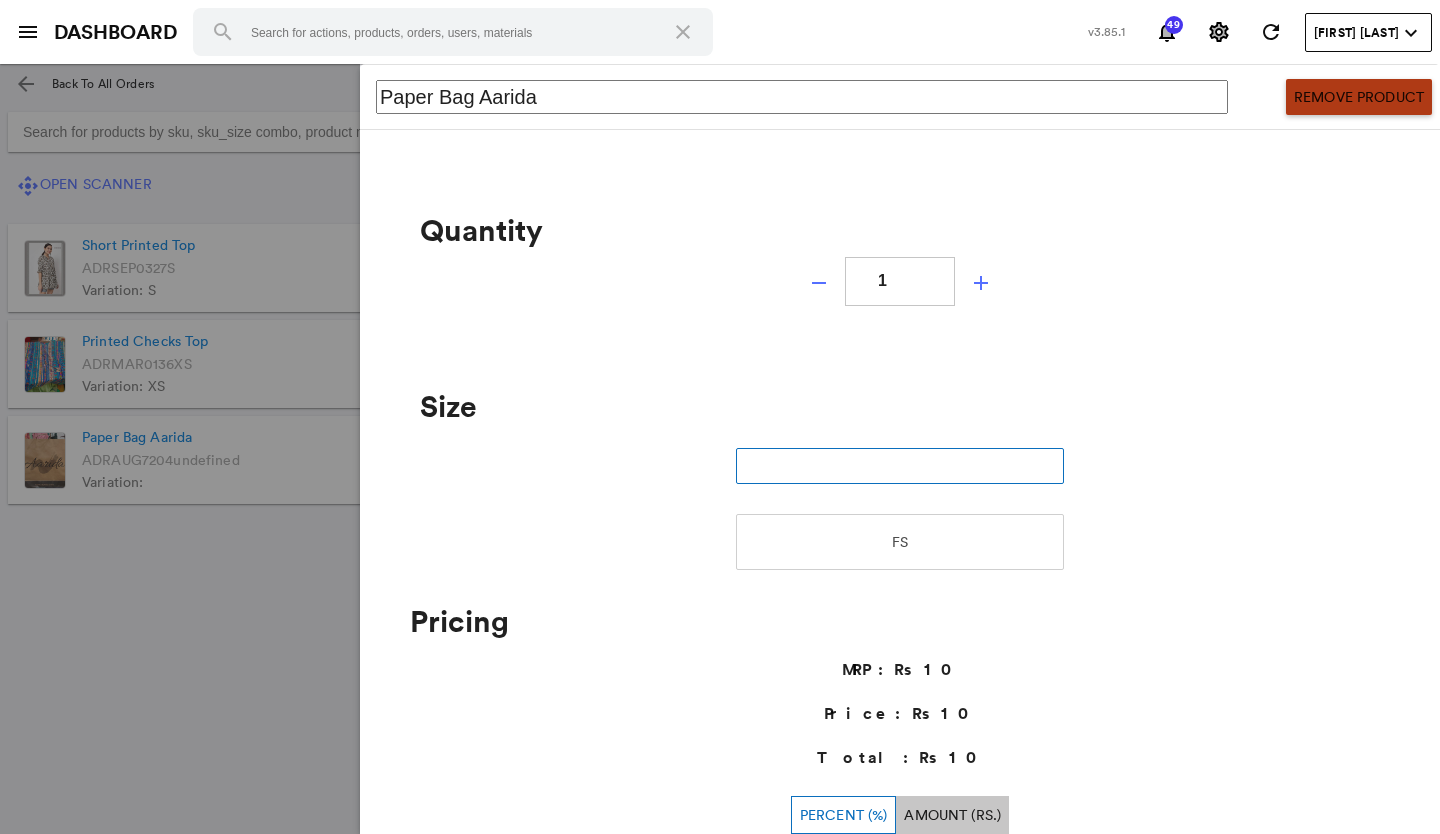 click on "Remove Product" 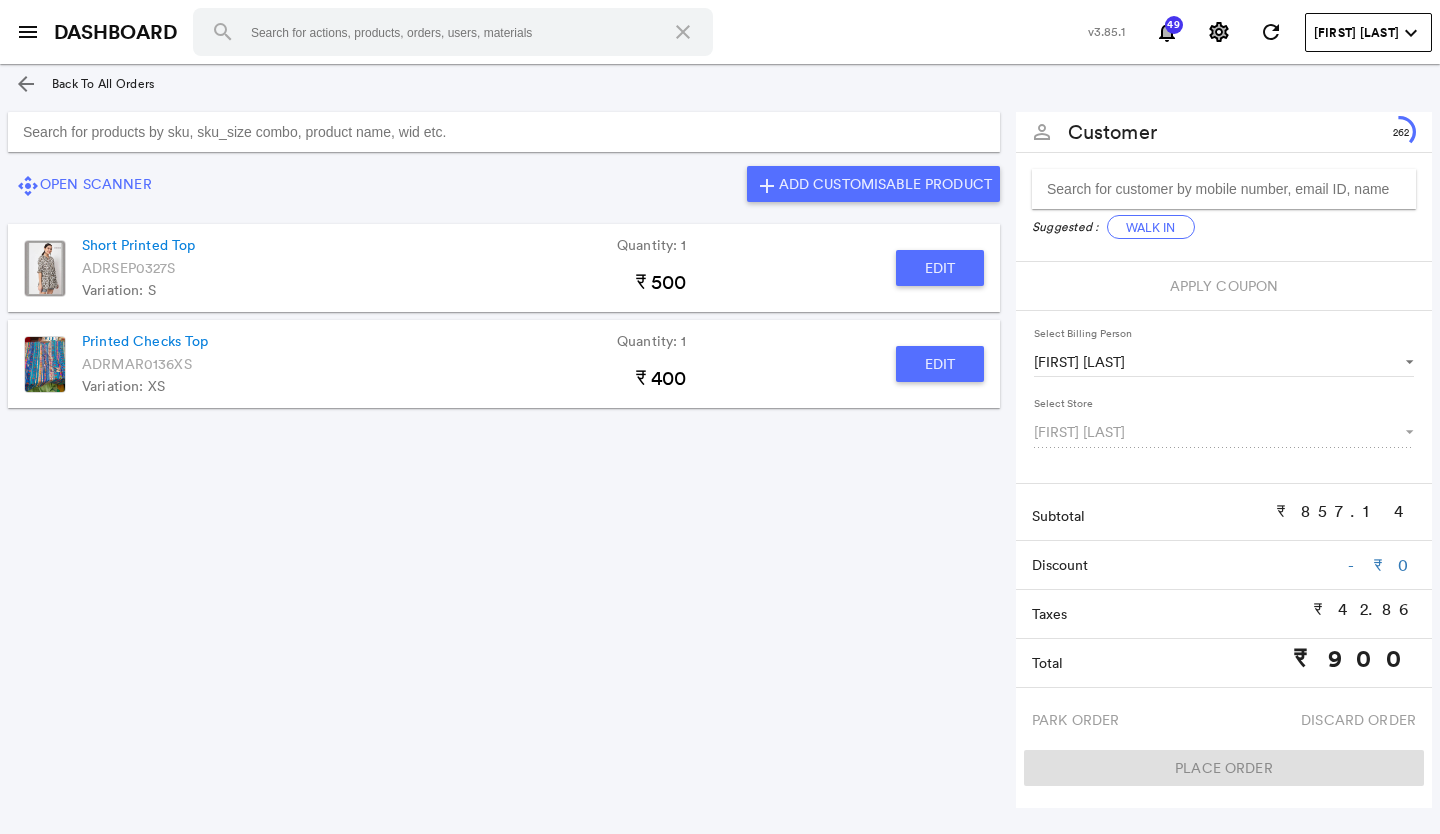 click at bounding box center (504, 132) 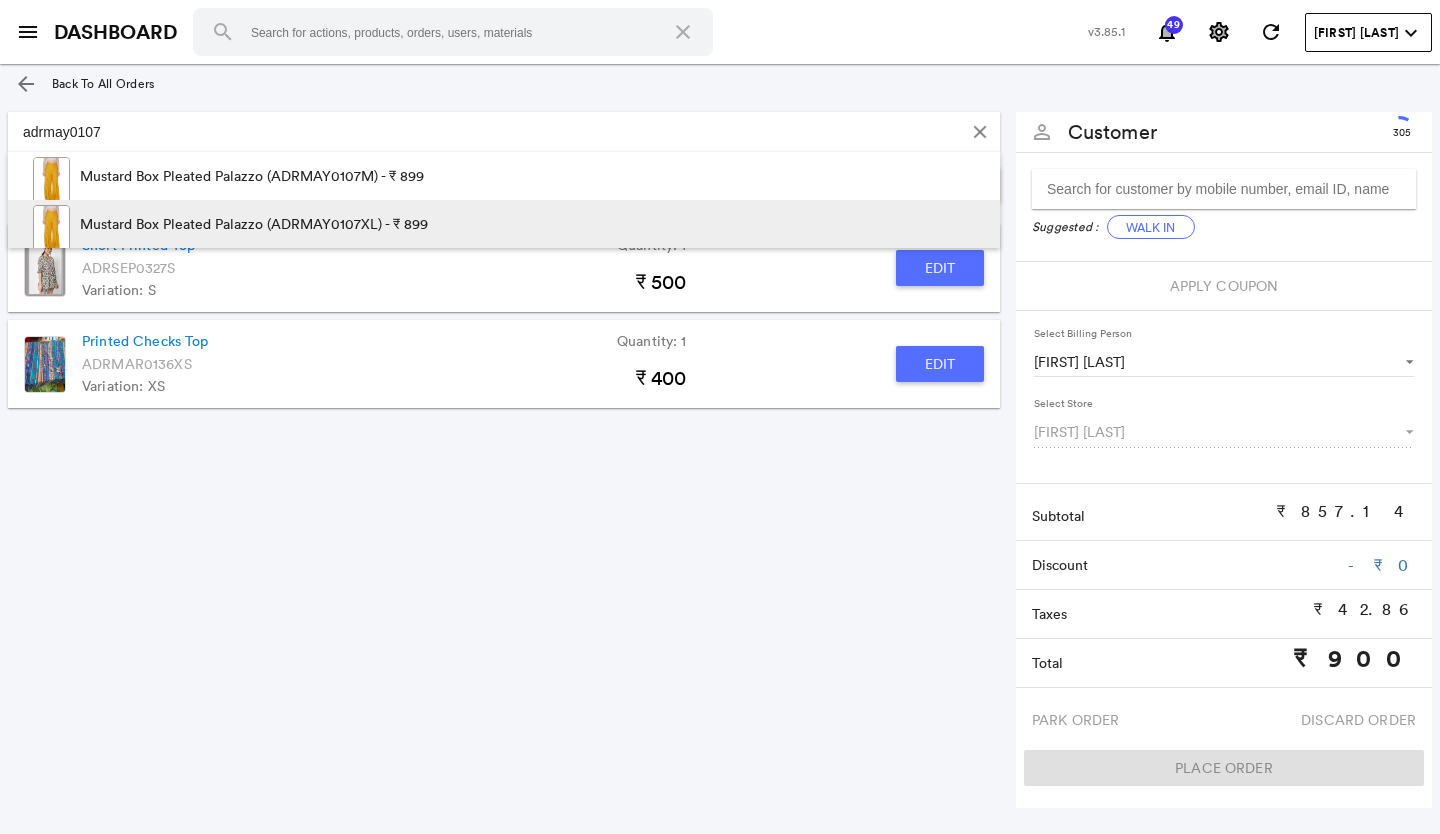 type on "adrmay0107" 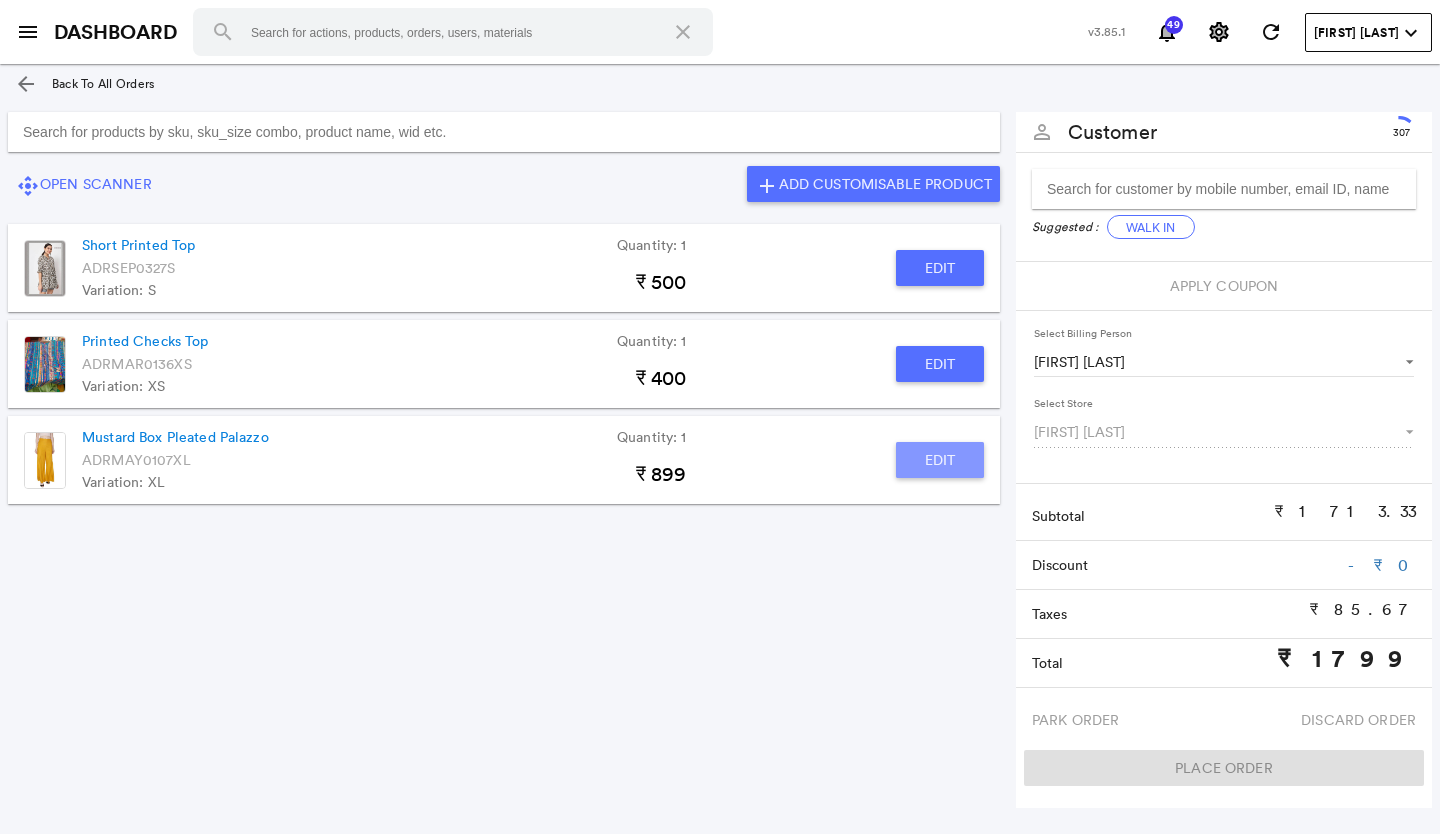click on "Edit" 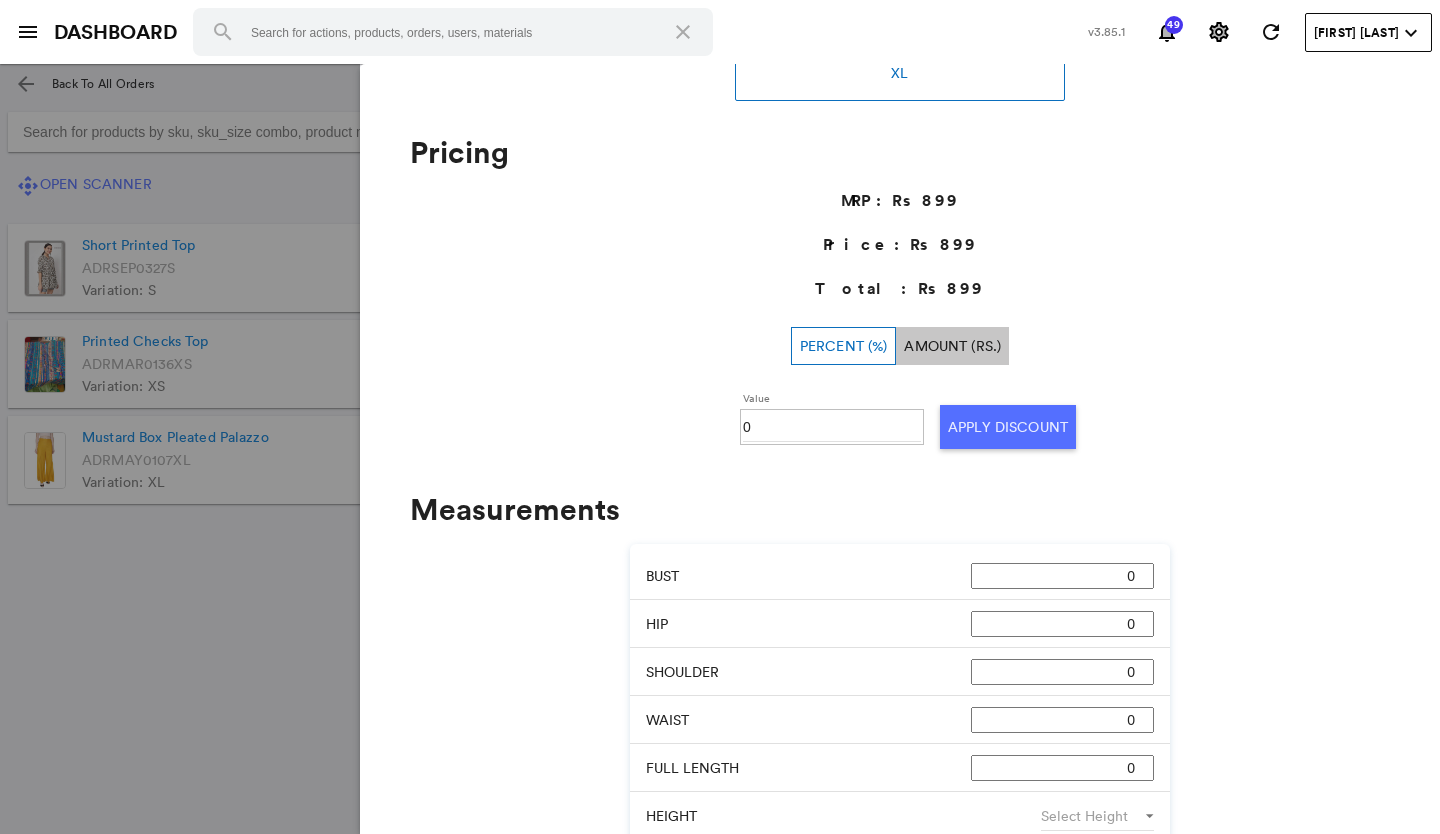 scroll, scrollTop: 500, scrollLeft: 0, axis: vertical 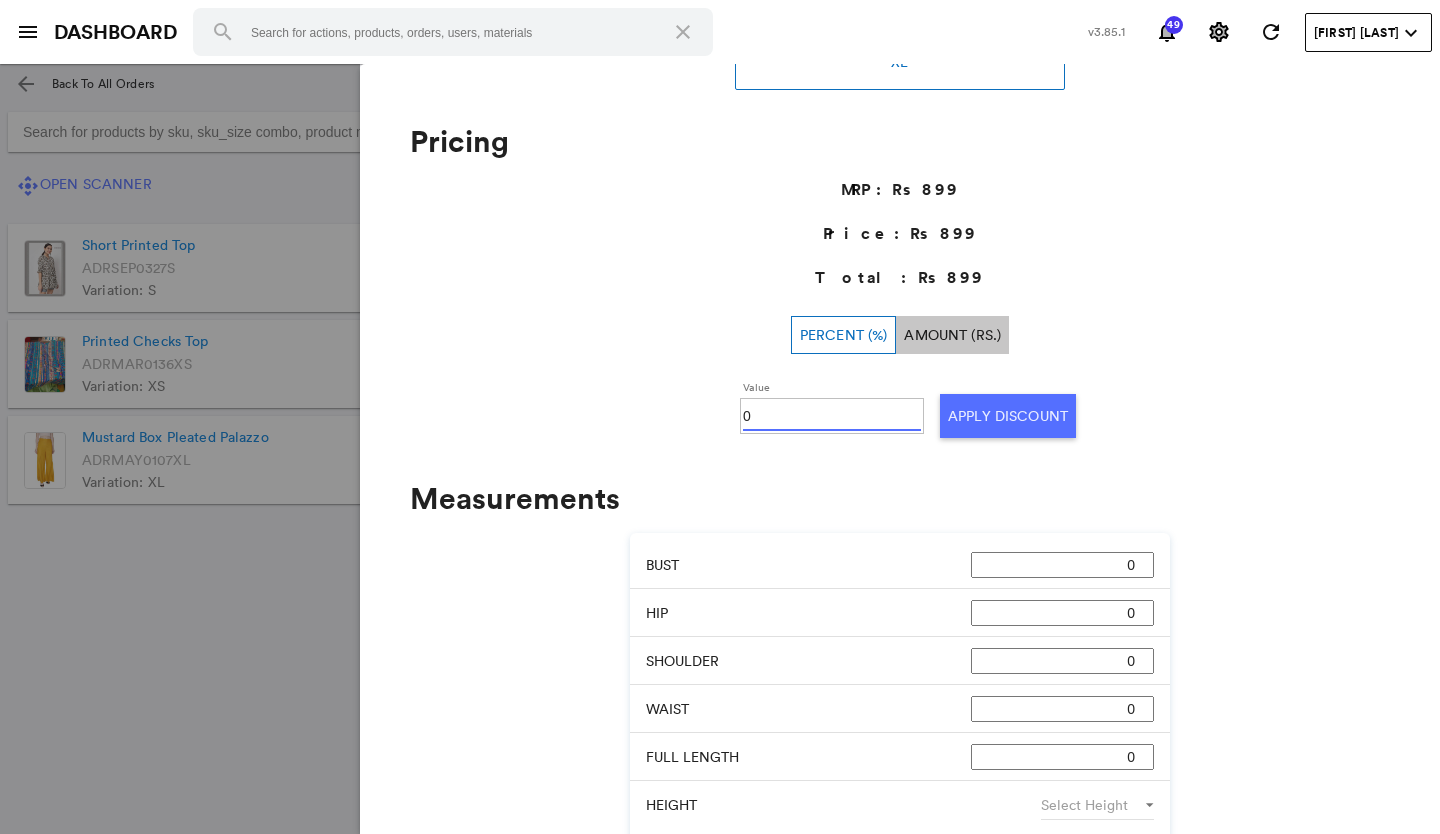 click on "0" at bounding box center [832, 416] 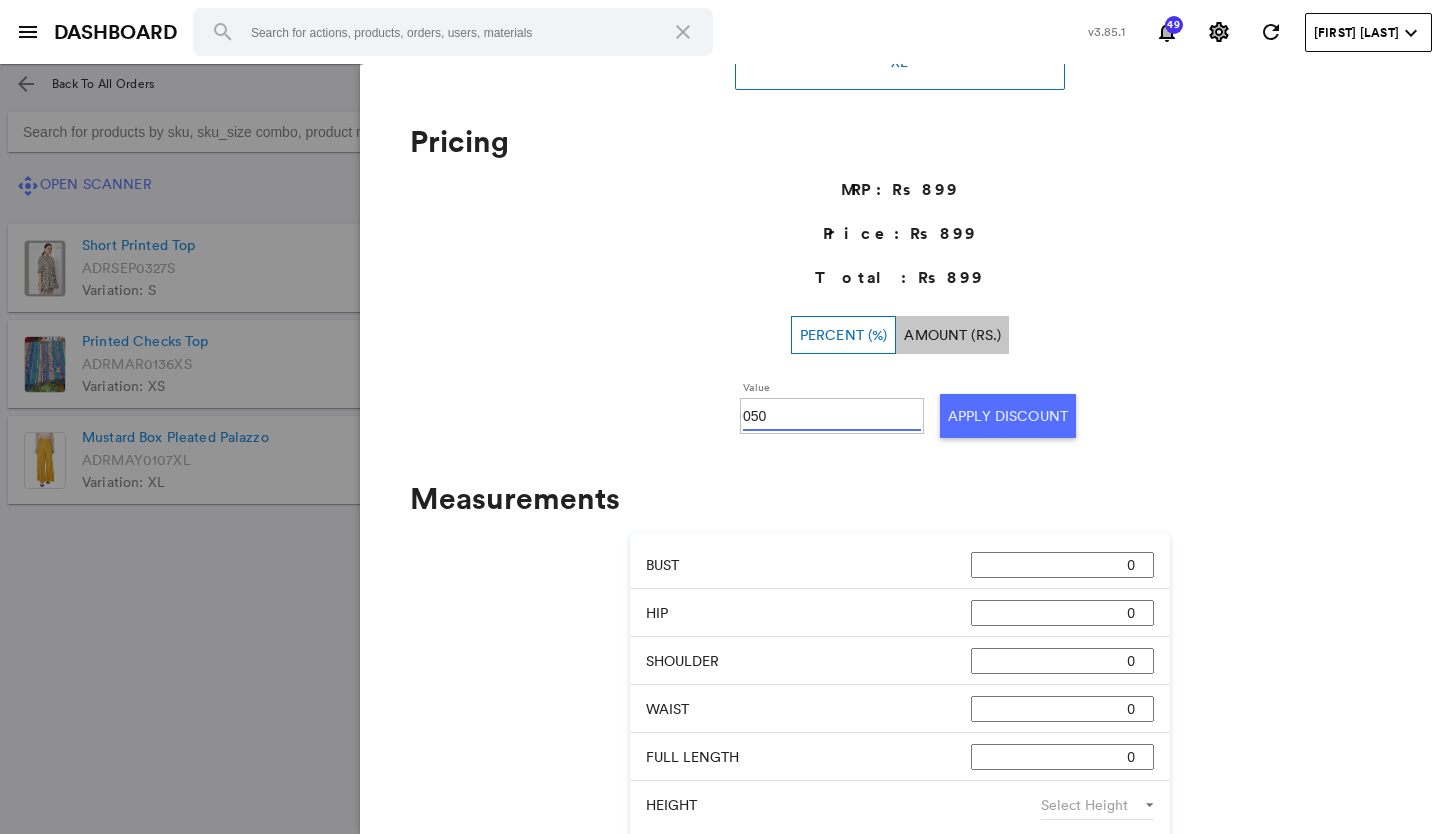 type on "050" 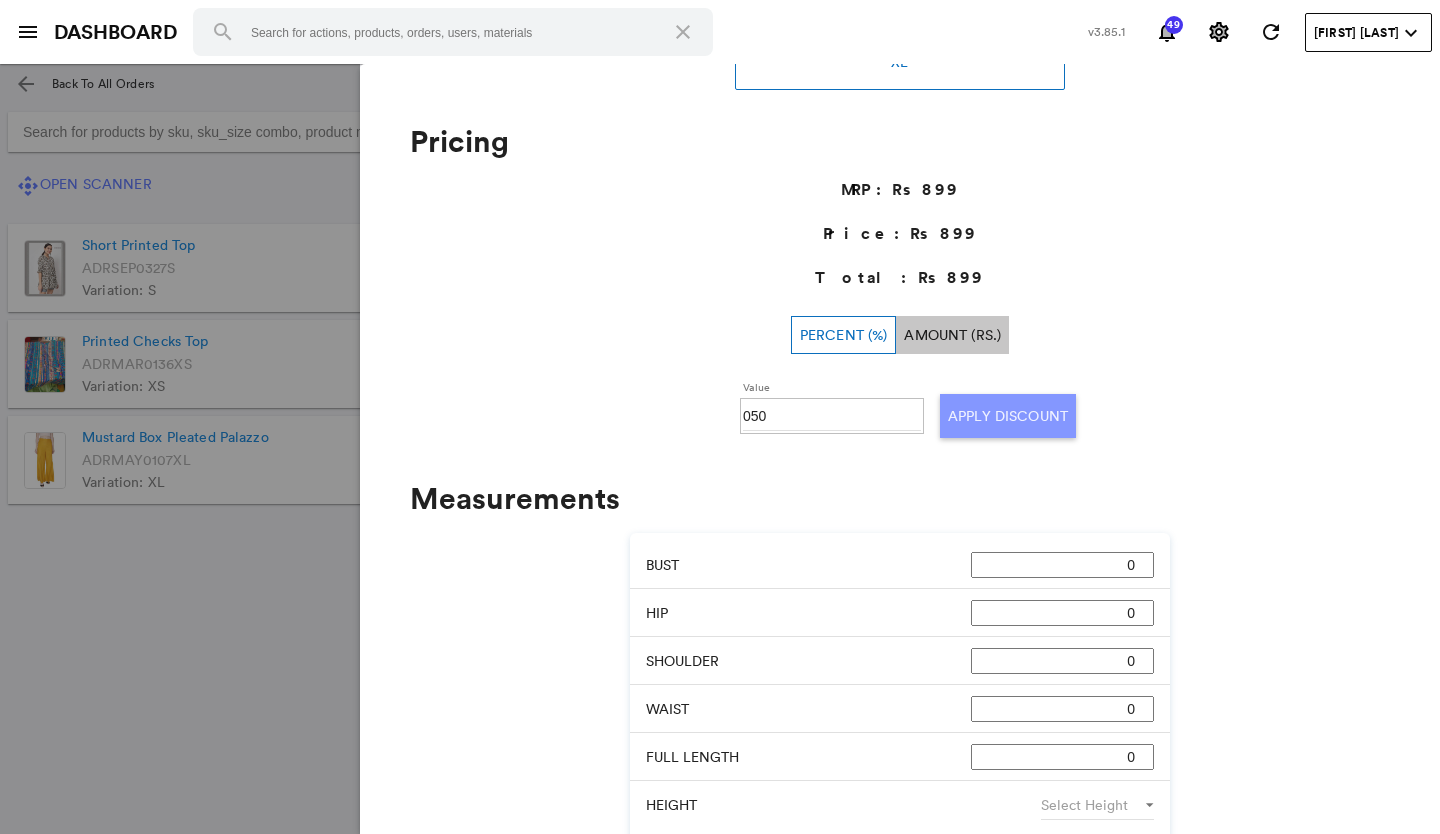 click on "Apply Discount" 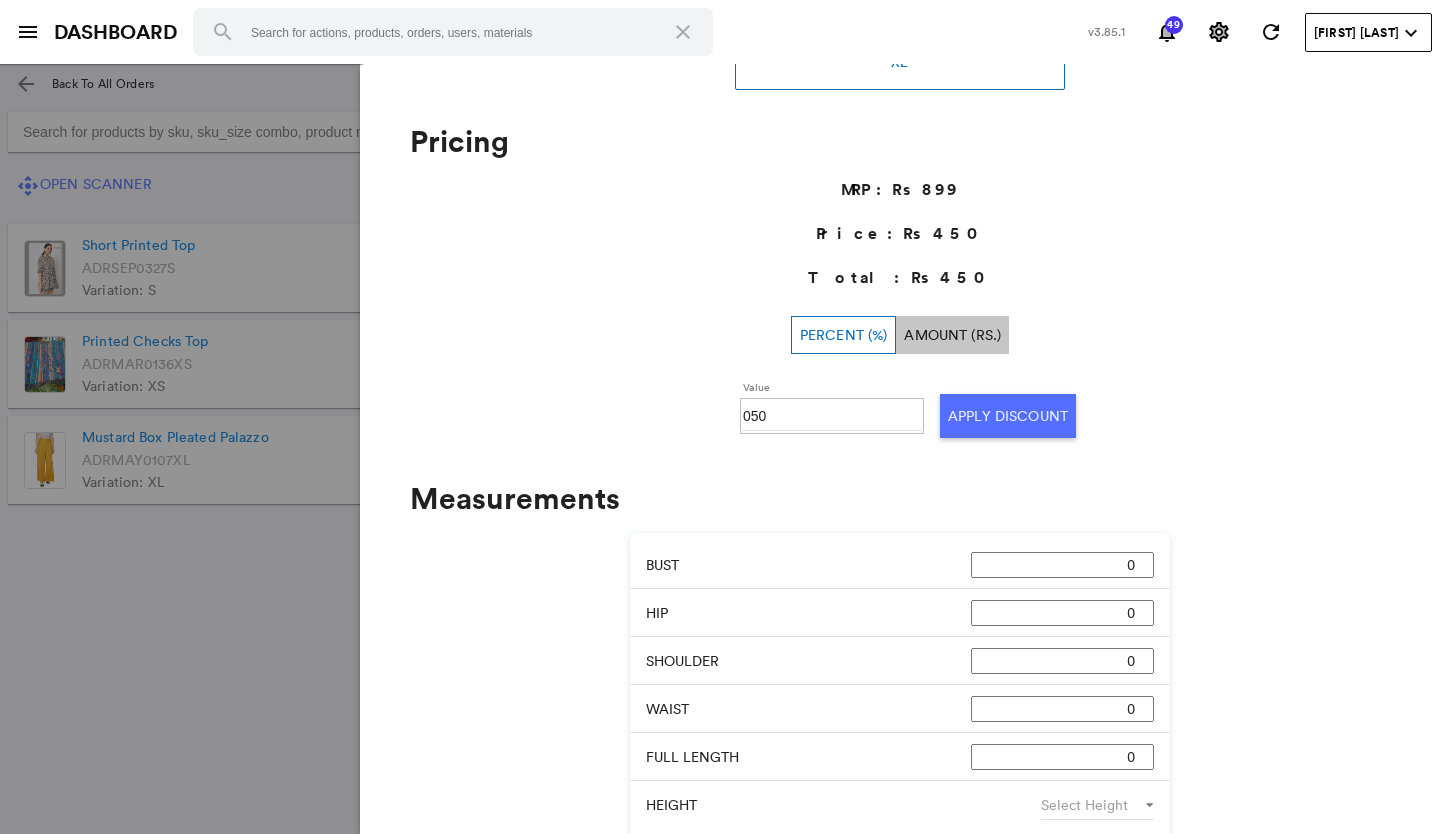 click 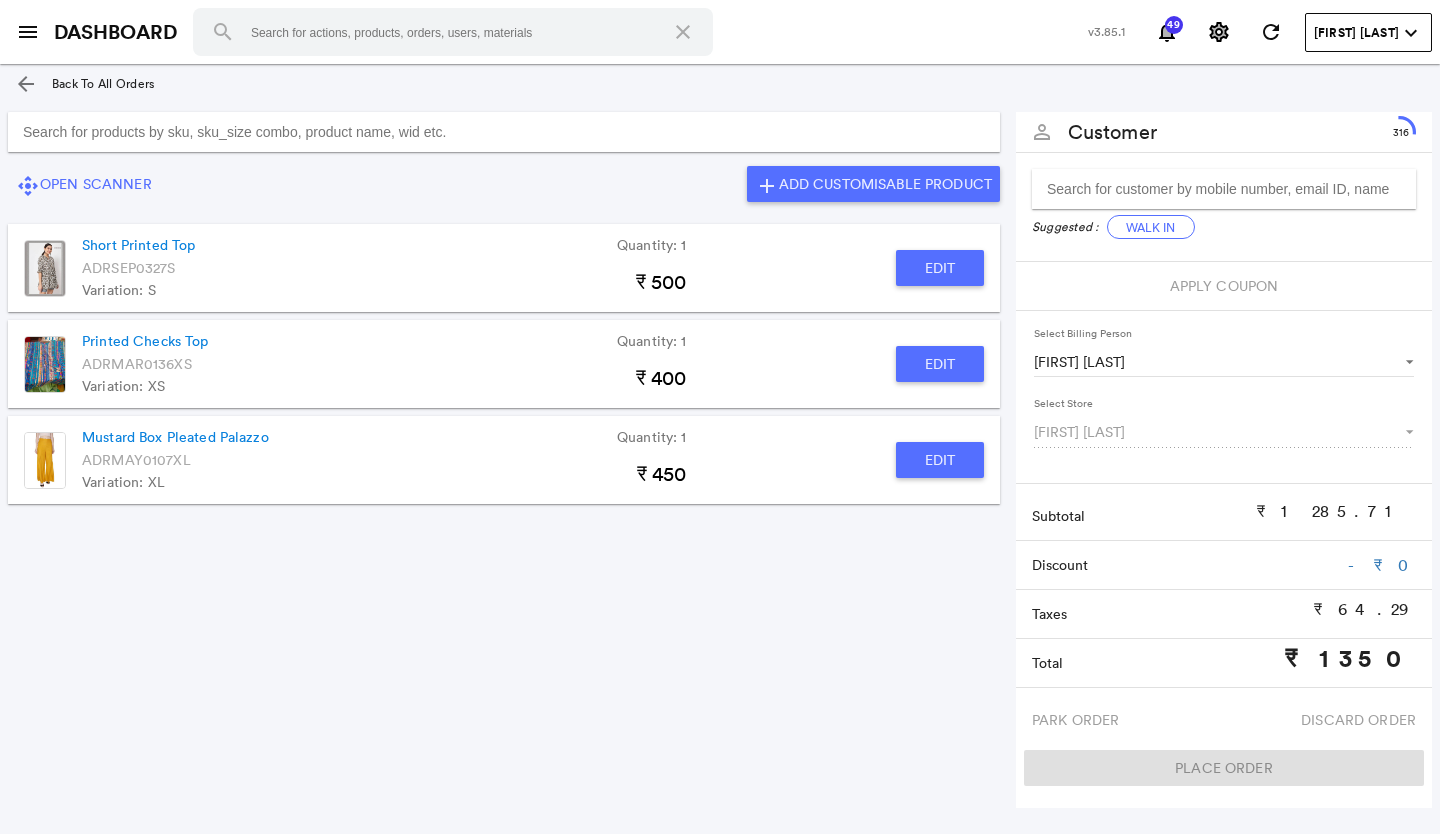 click at bounding box center [504, 132] 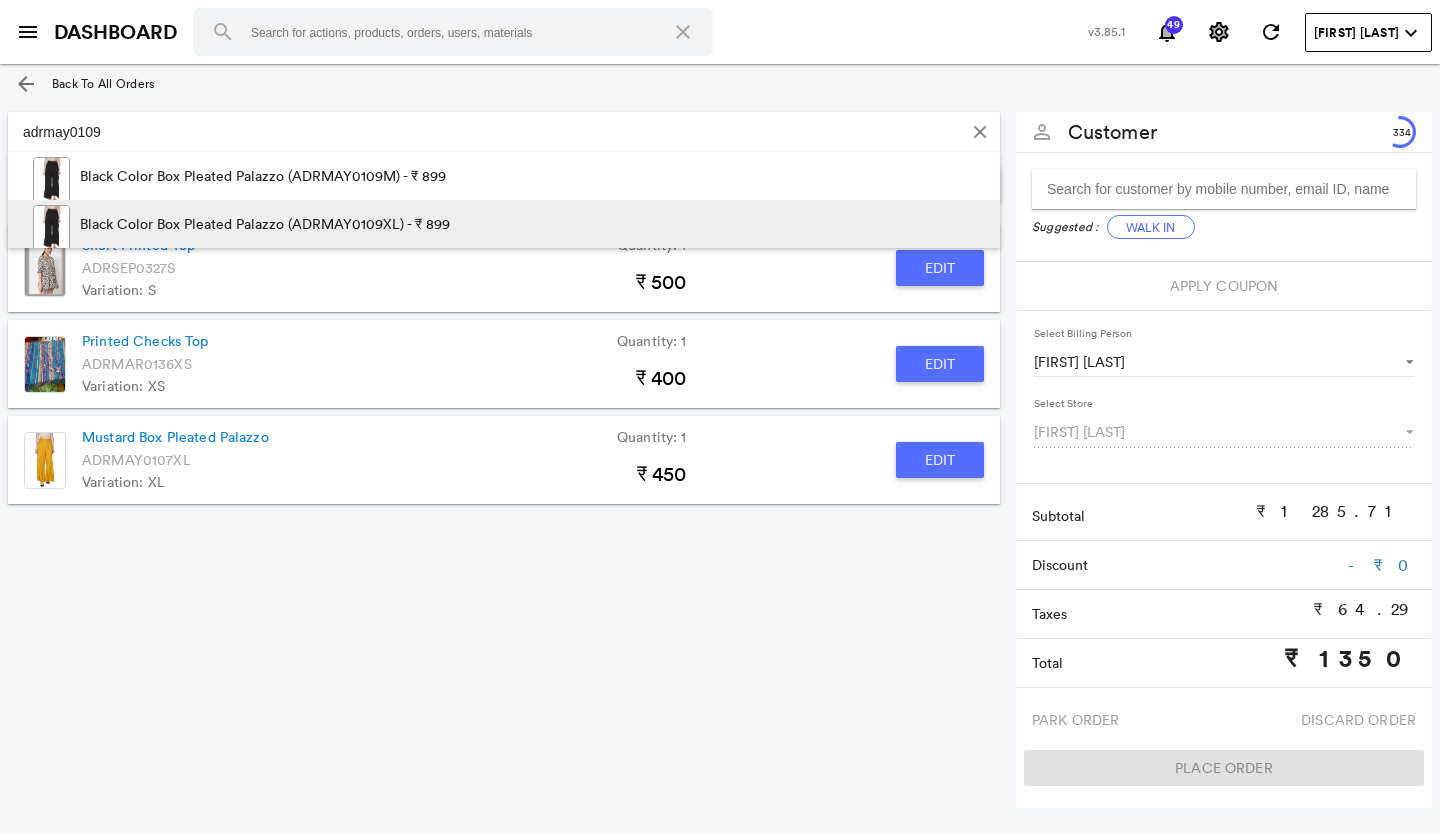 type on "adrmay0109" 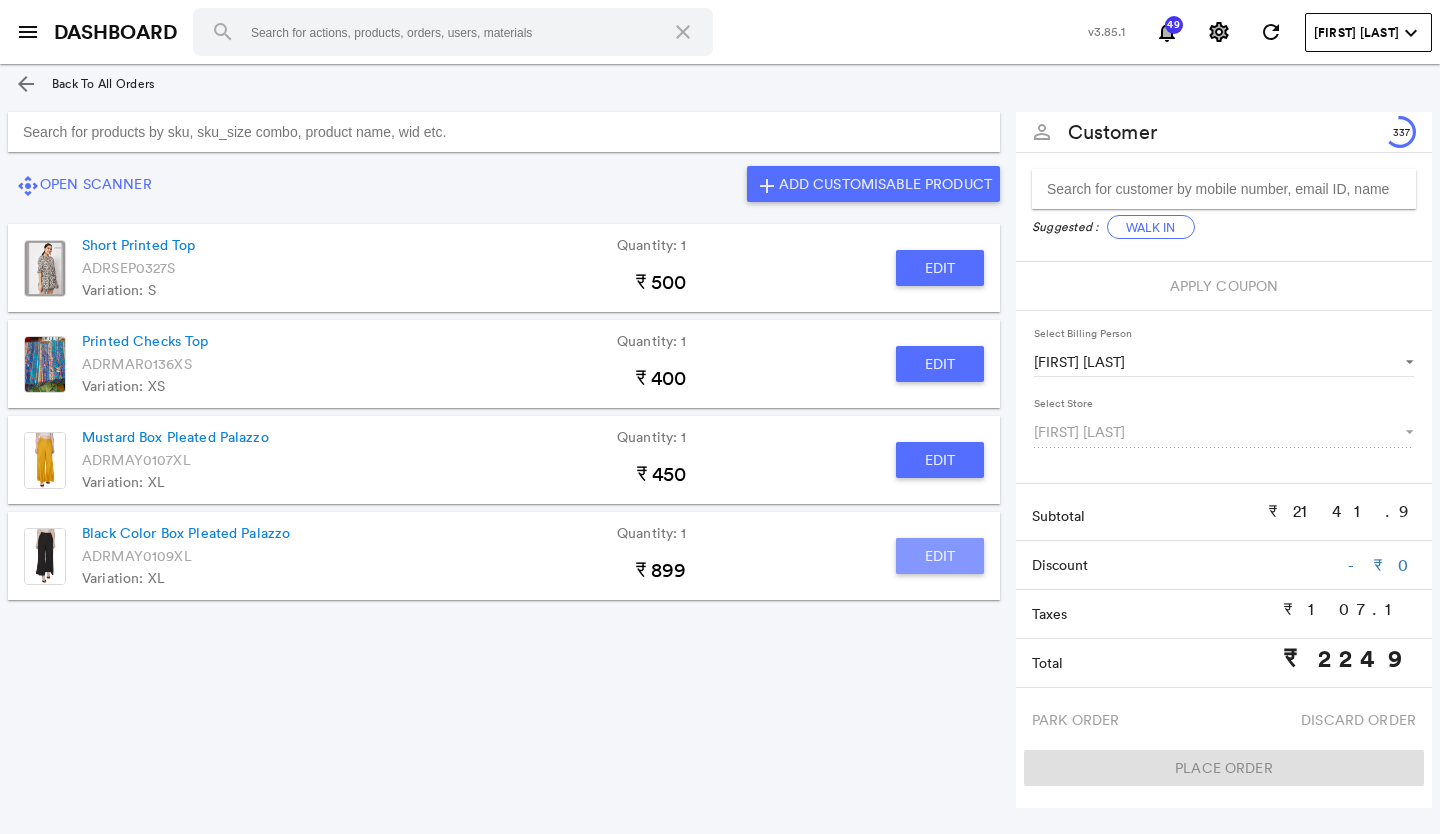 click on "Edit" 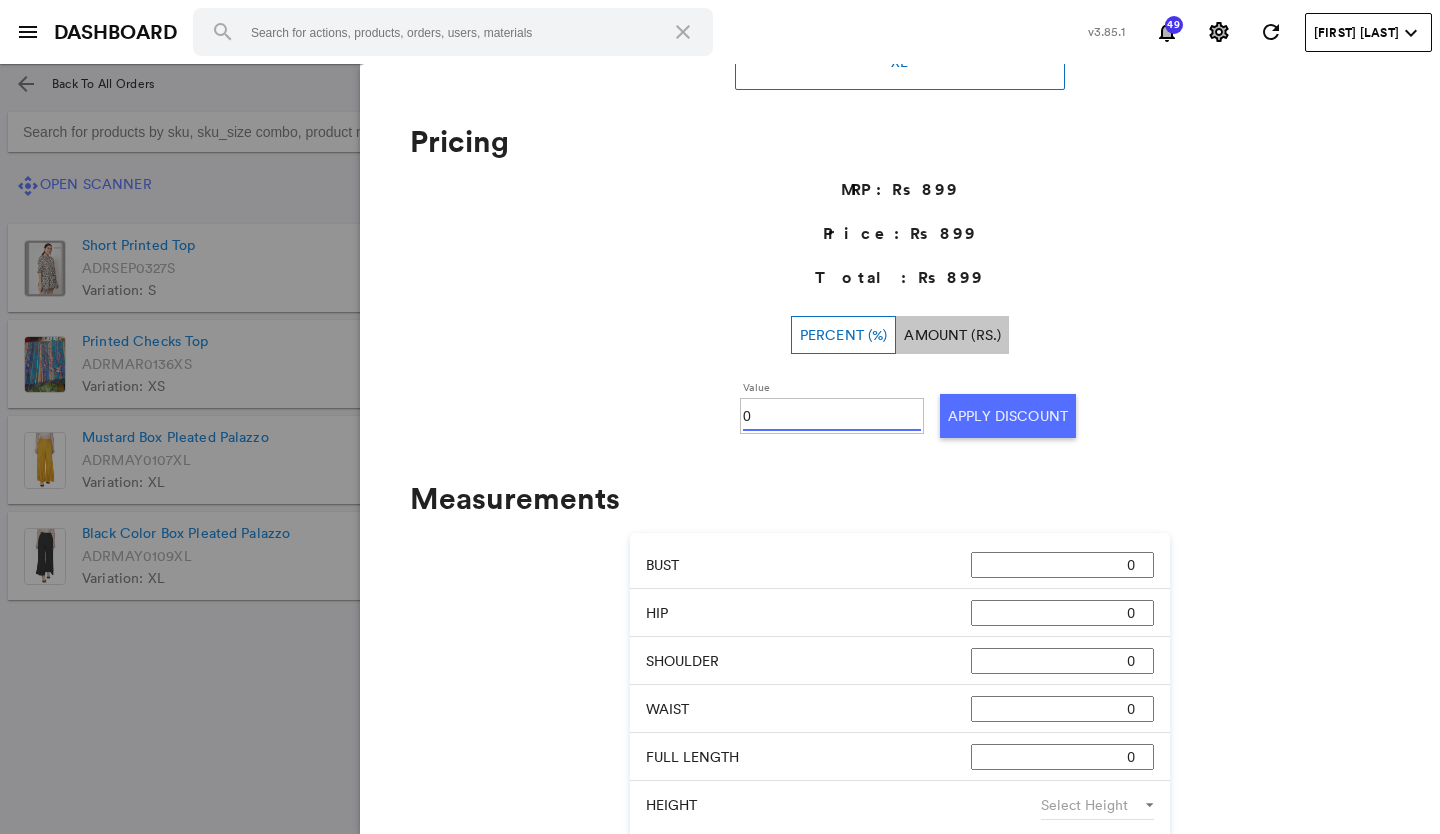 click on "0" at bounding box center (832, 416) 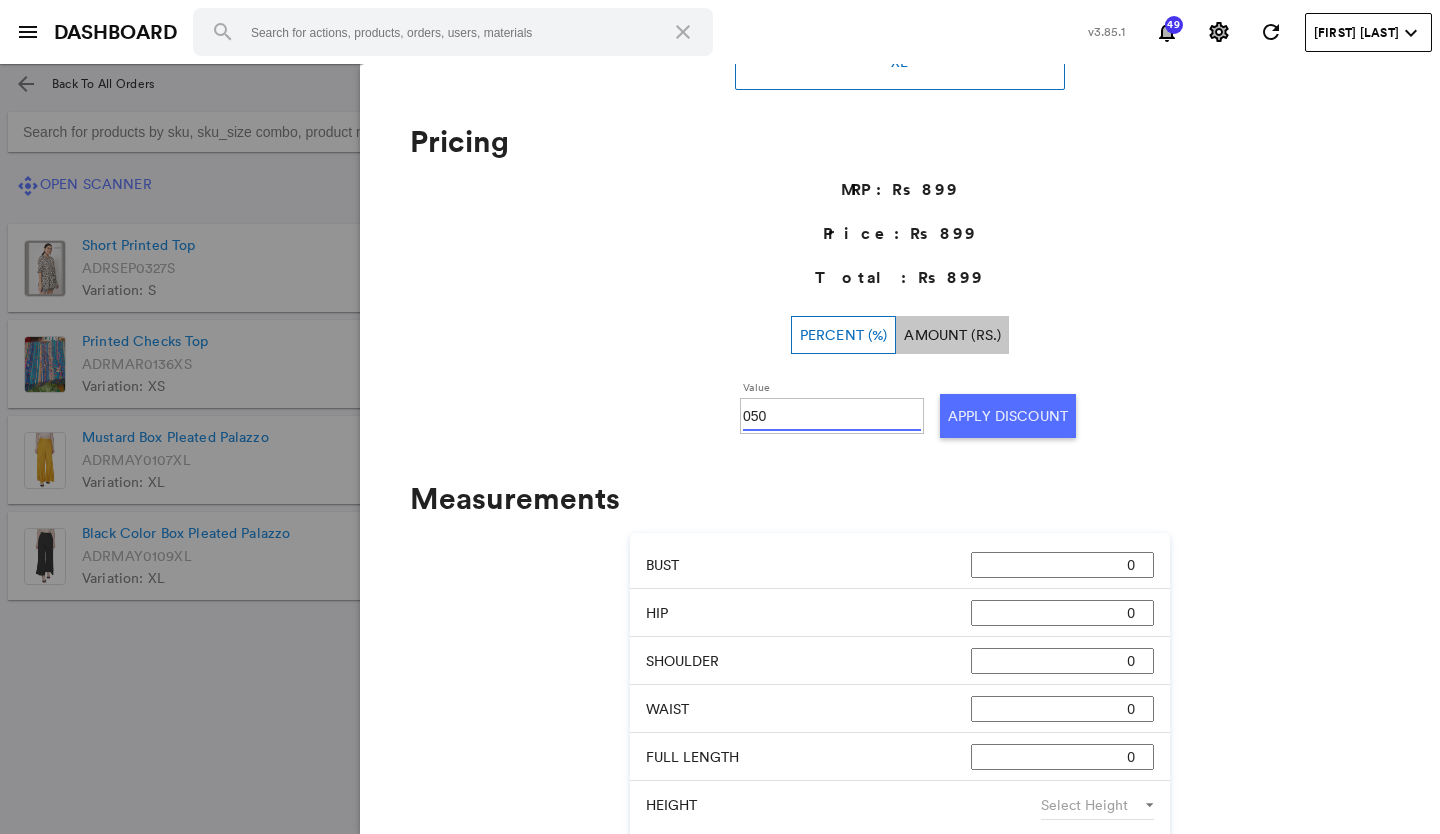 type on "050" 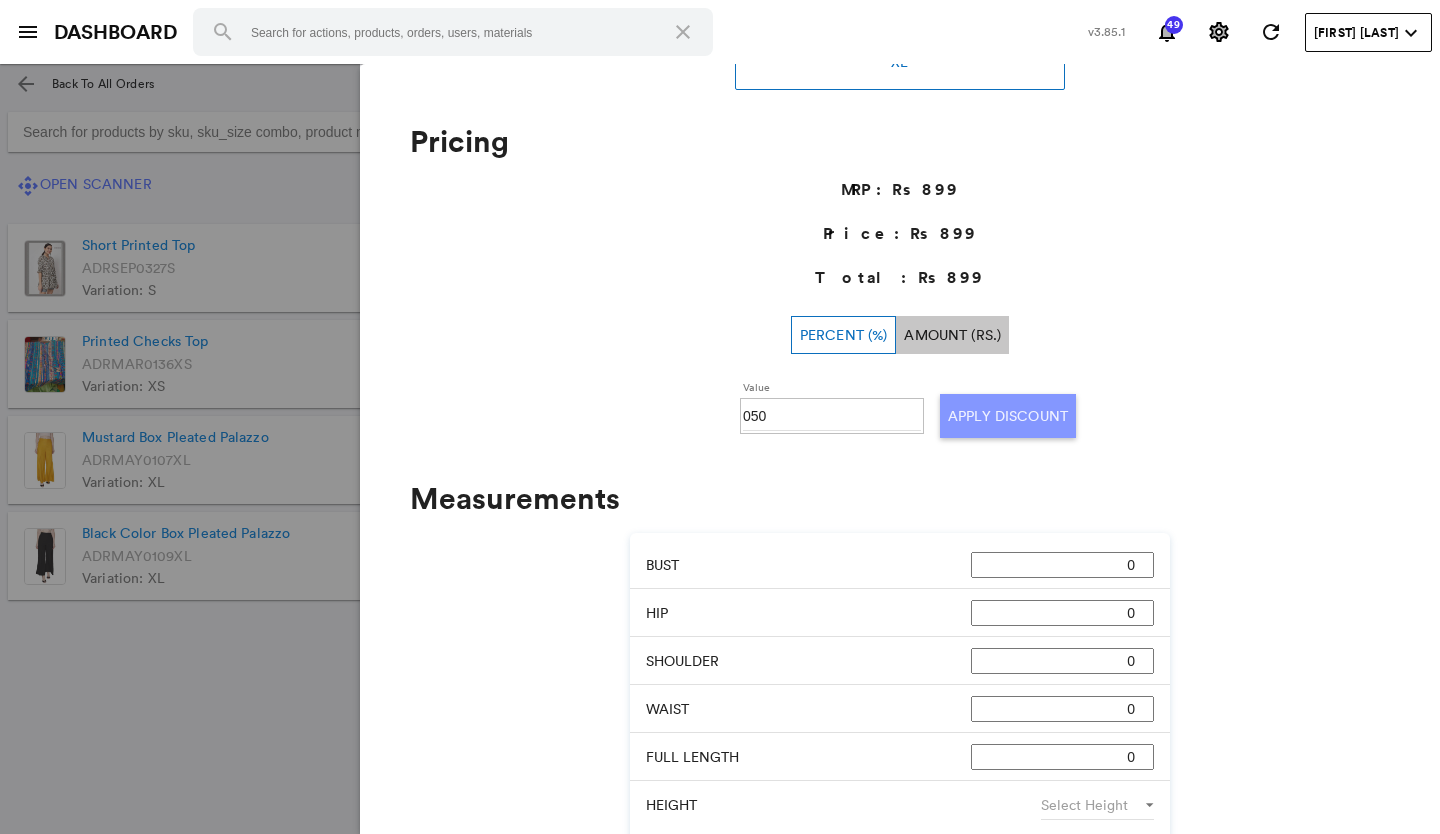 click on "Apply Discount" 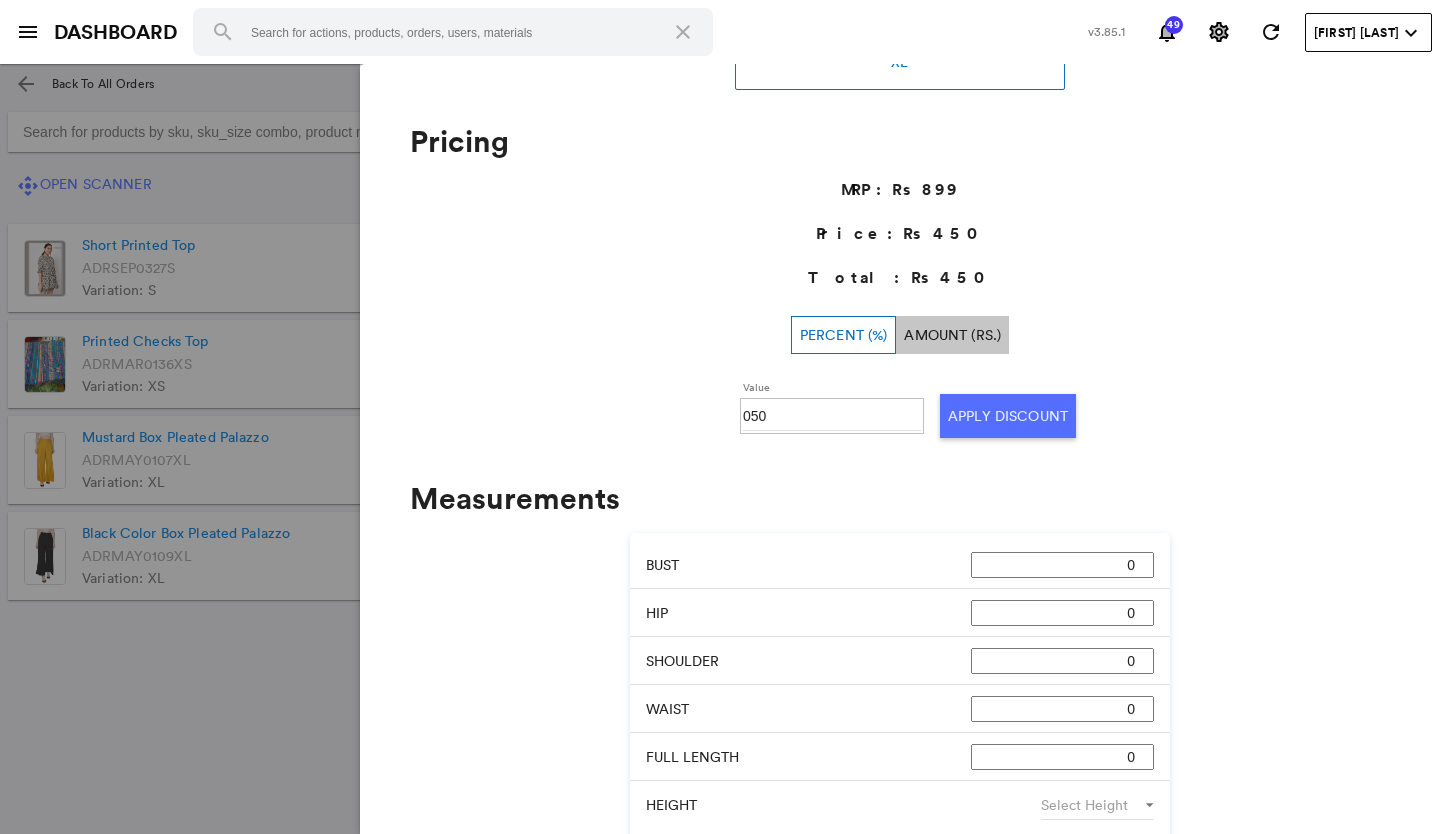 click 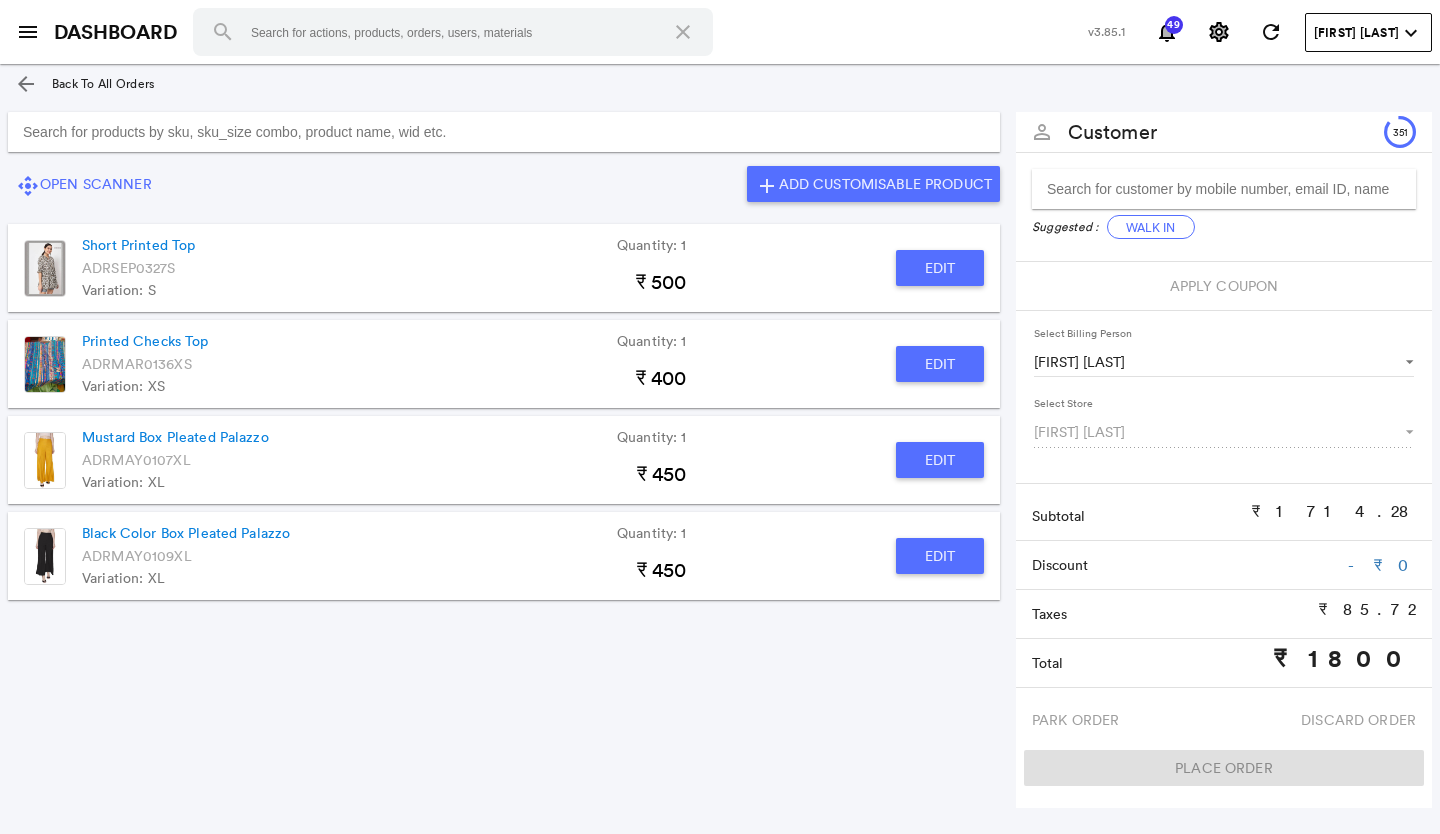click at bounding box center (504, 132) 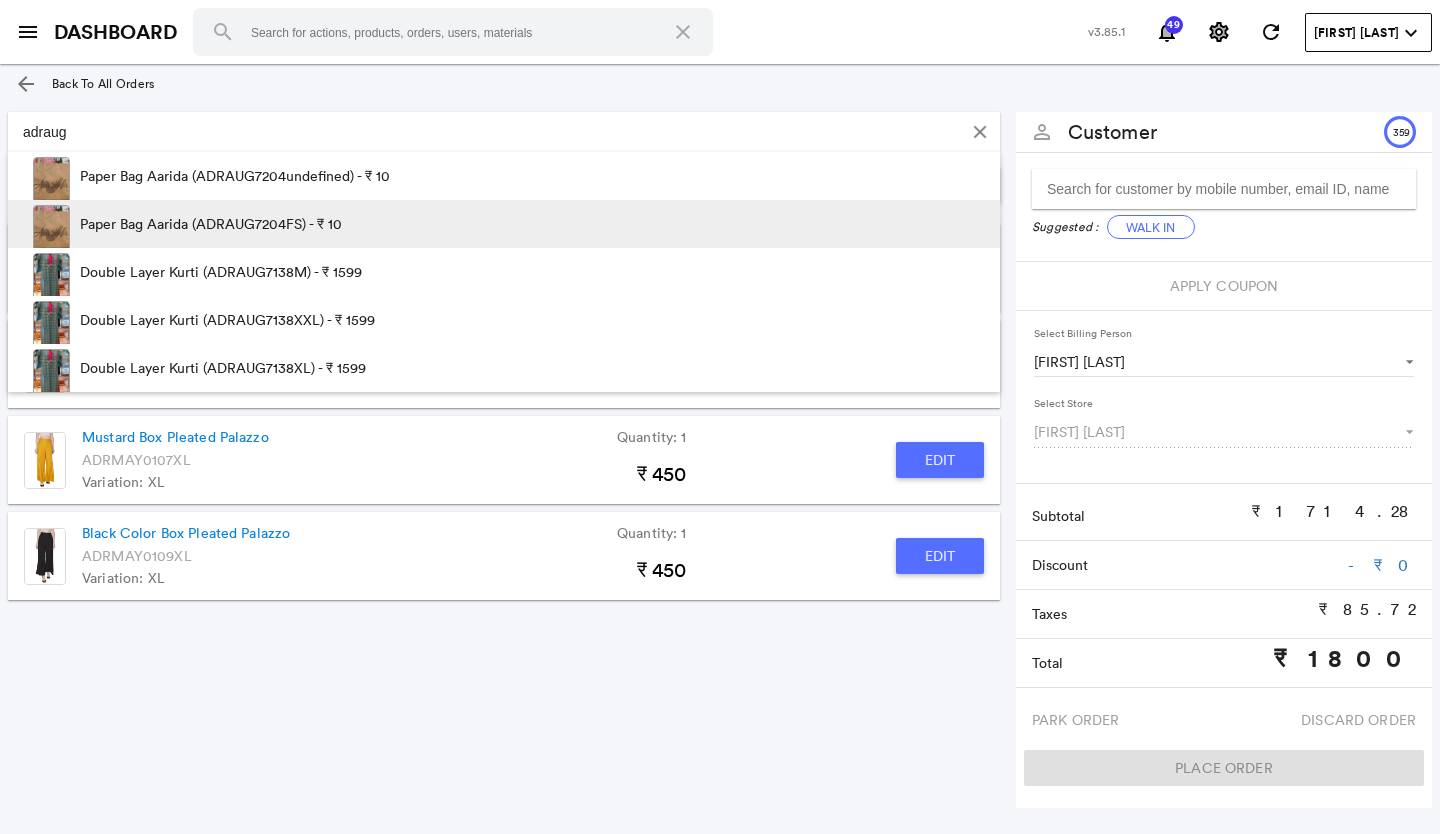 type on "adraug" 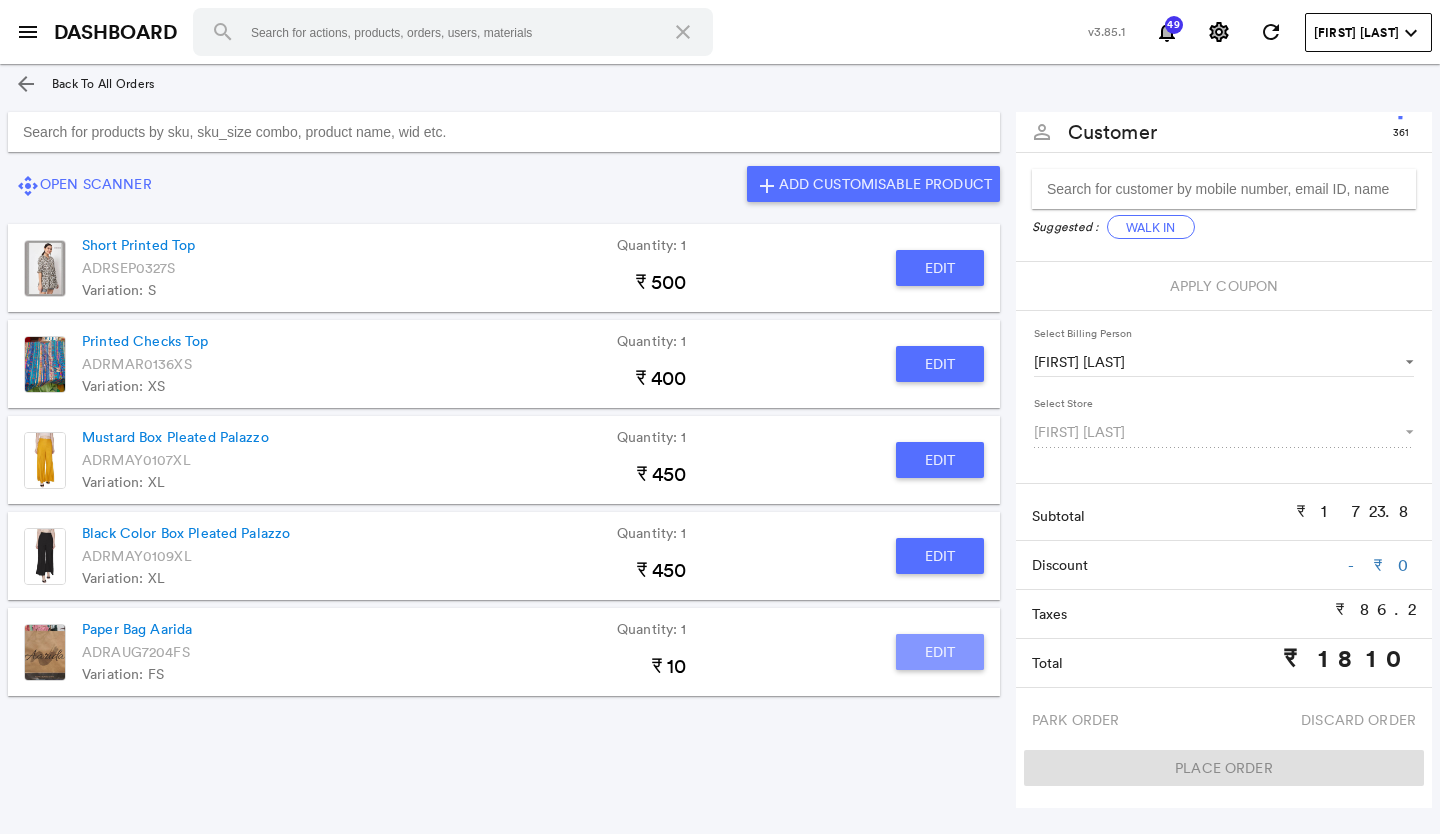 click on "Edit" 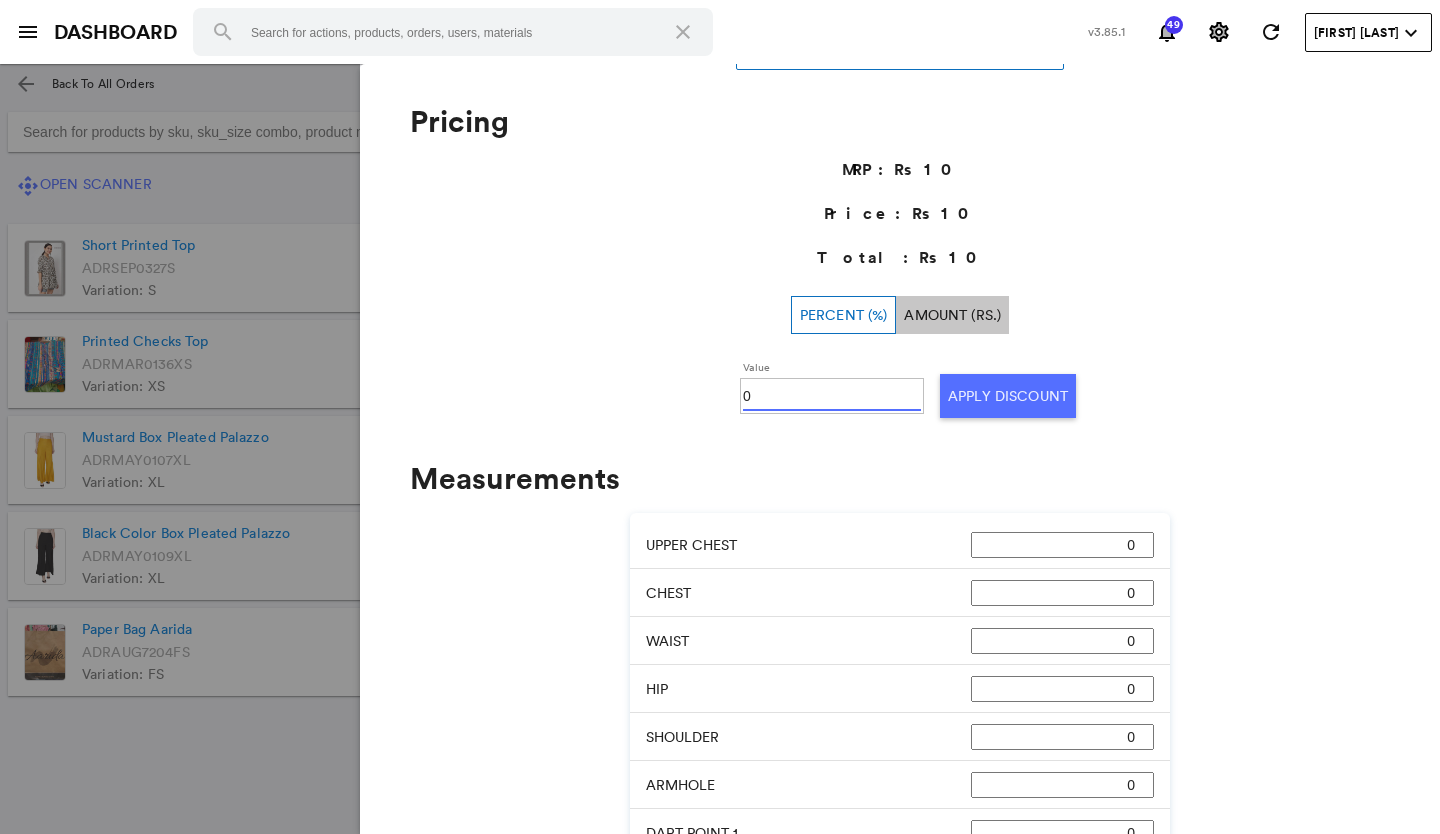 click on "0" at bounding box center (832, 396) 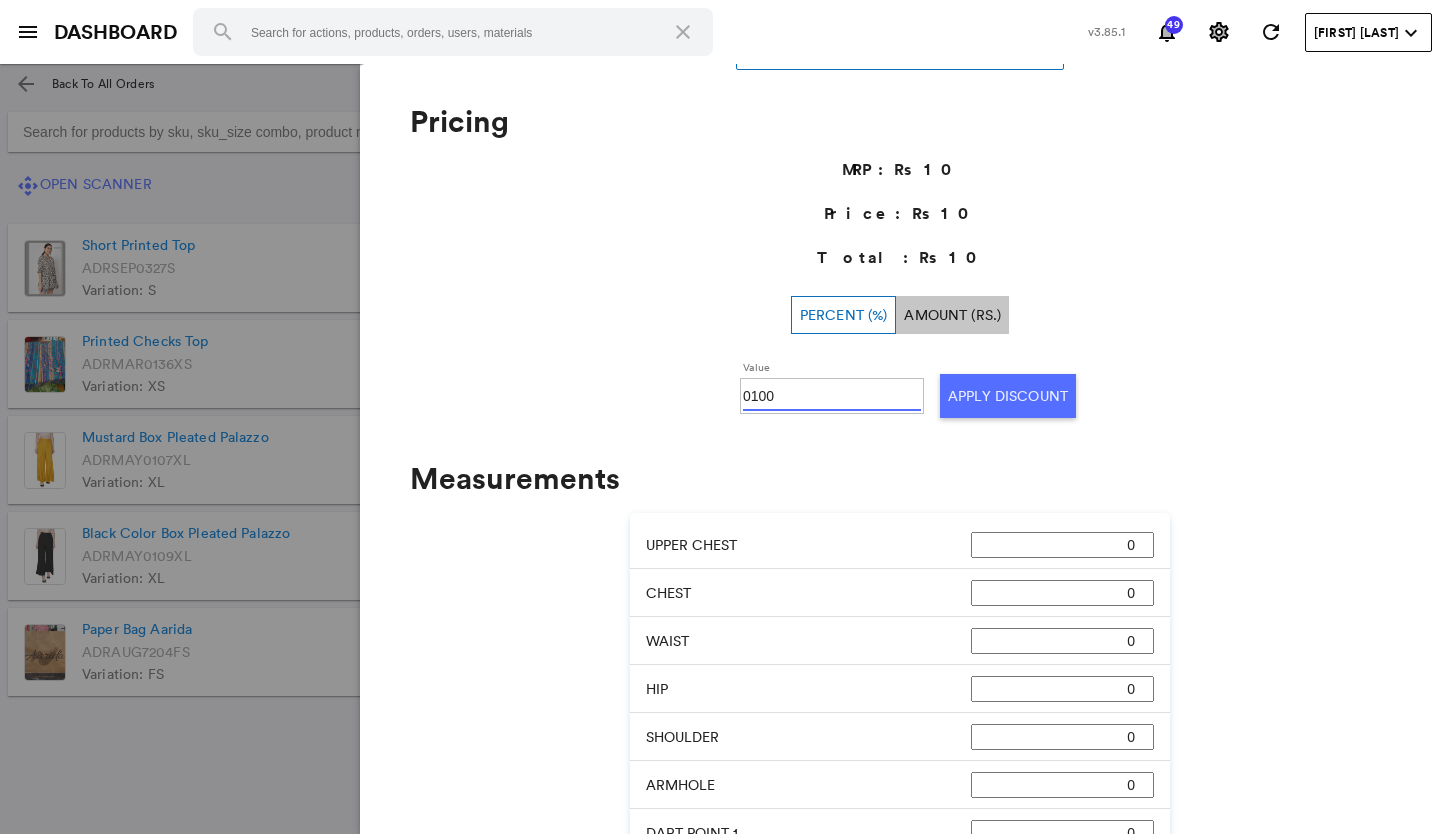 type on "0100" 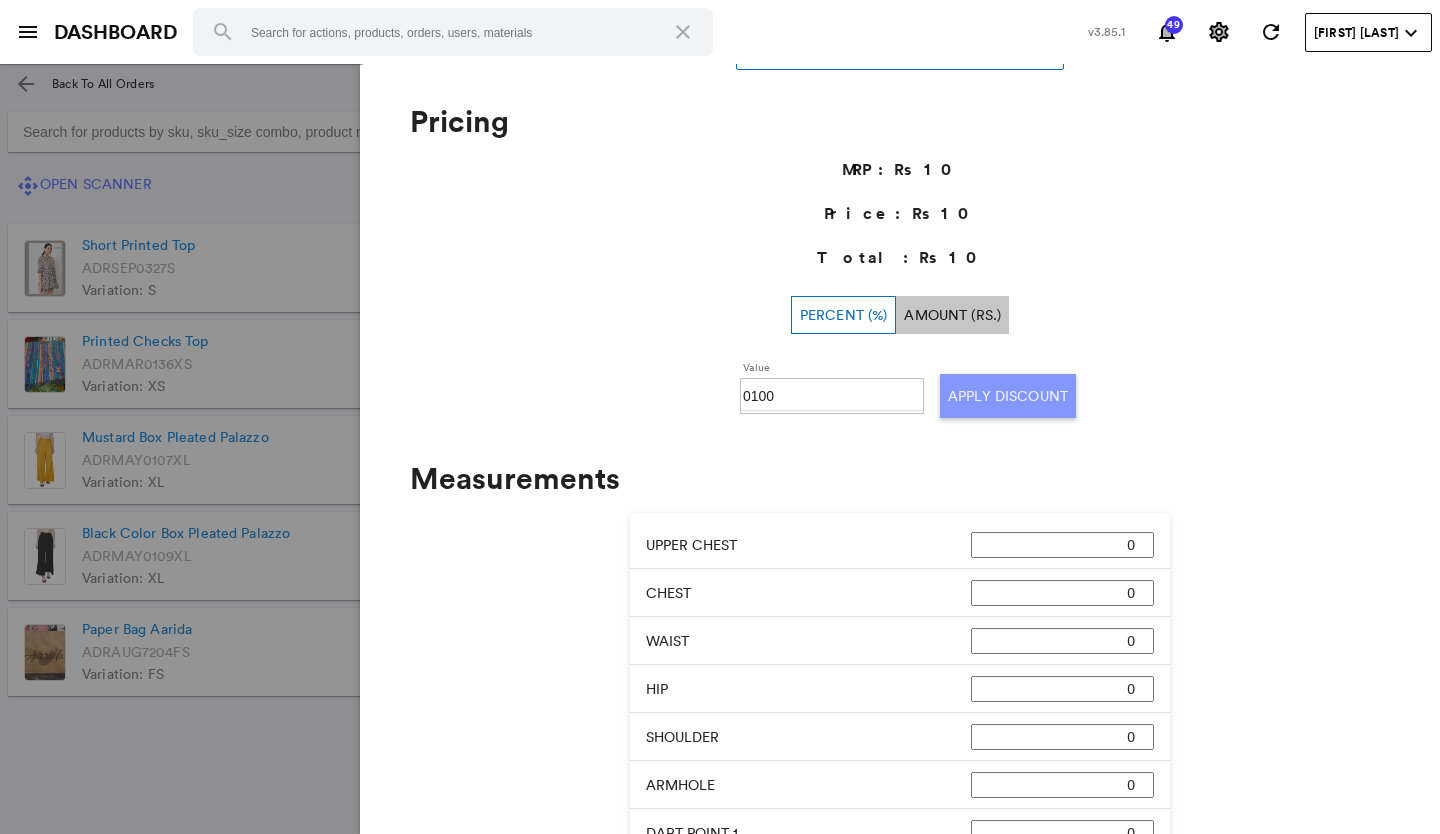 click on "Apply Discount" 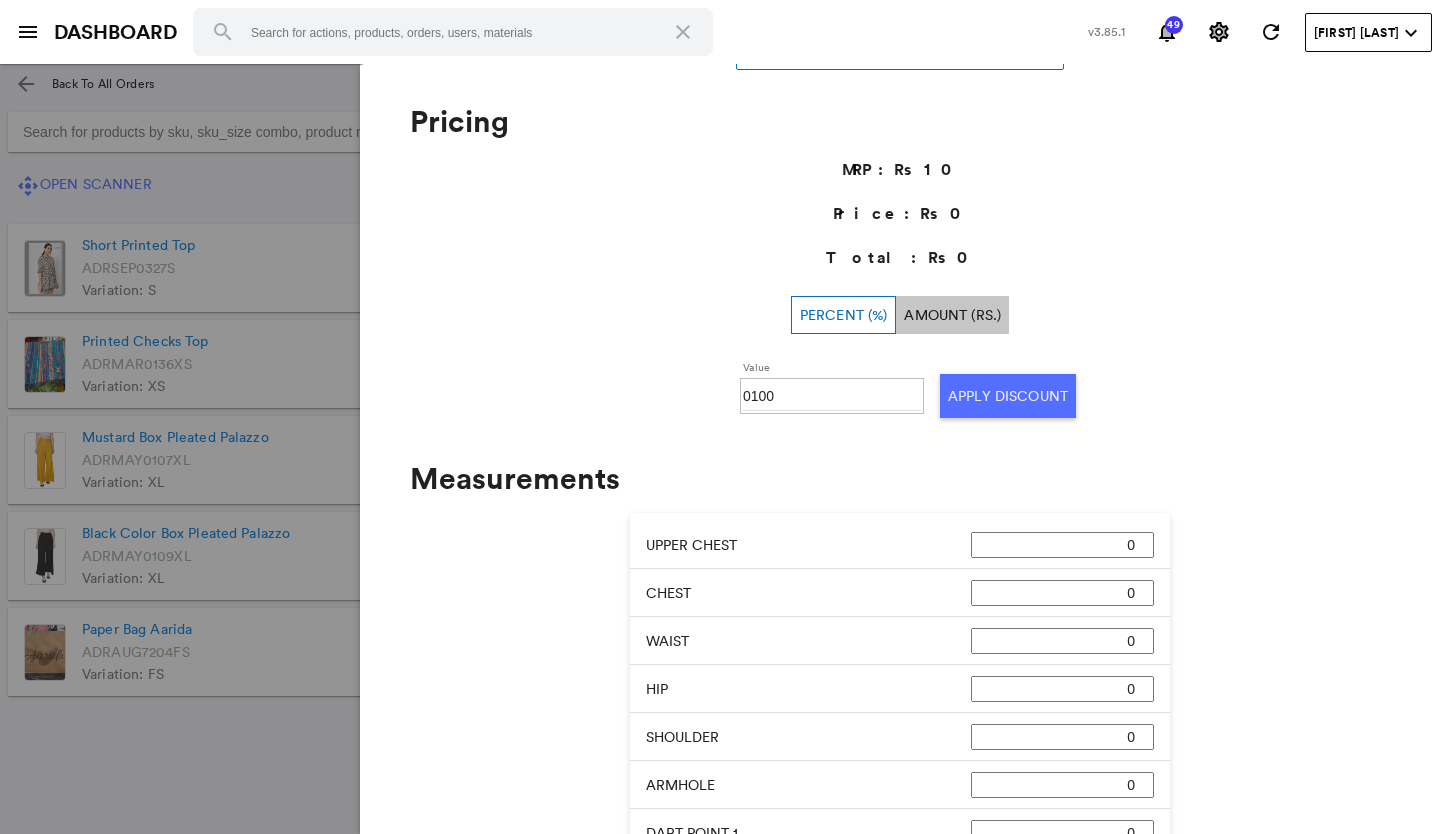 click 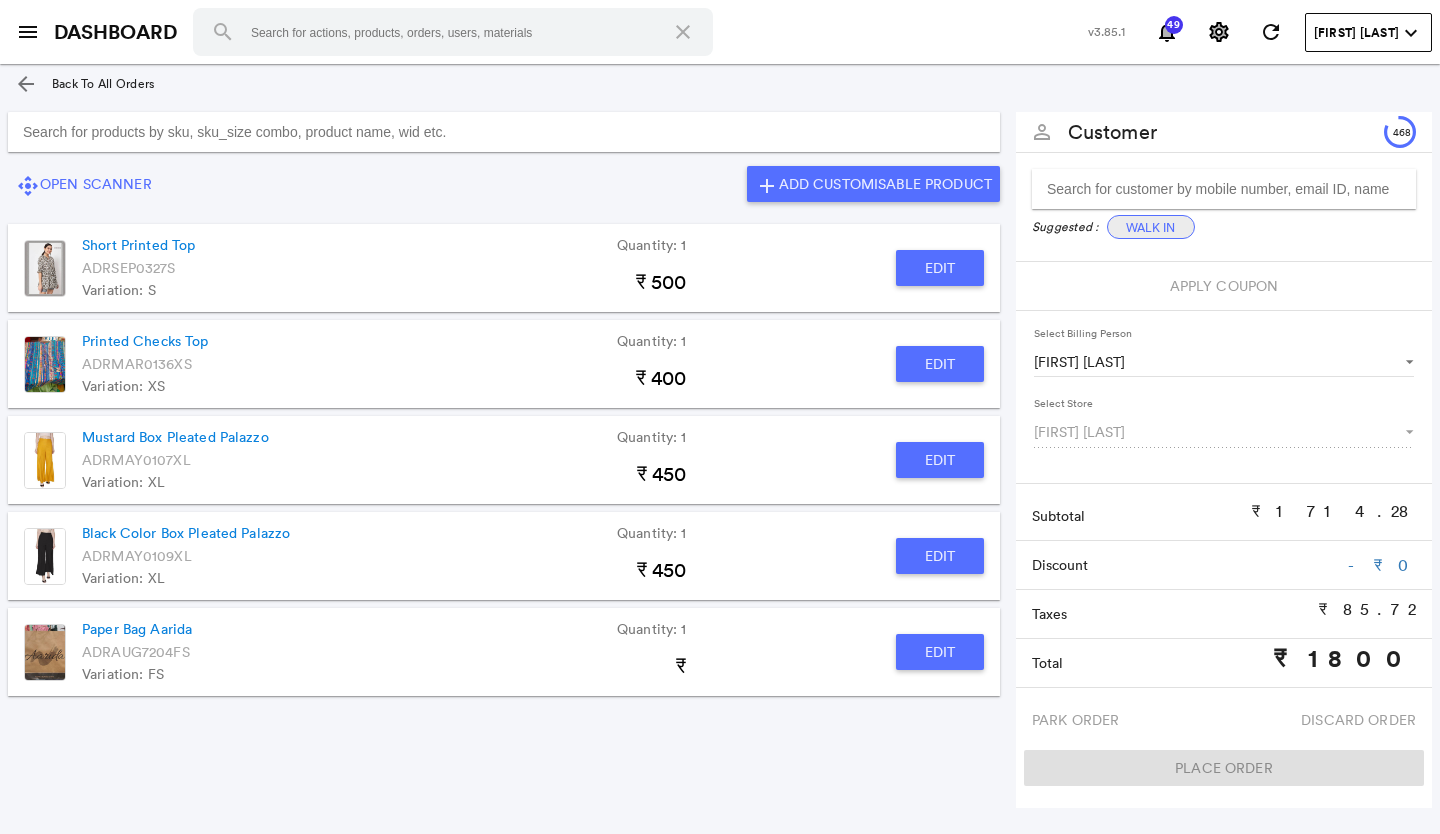 click on "Walk In" 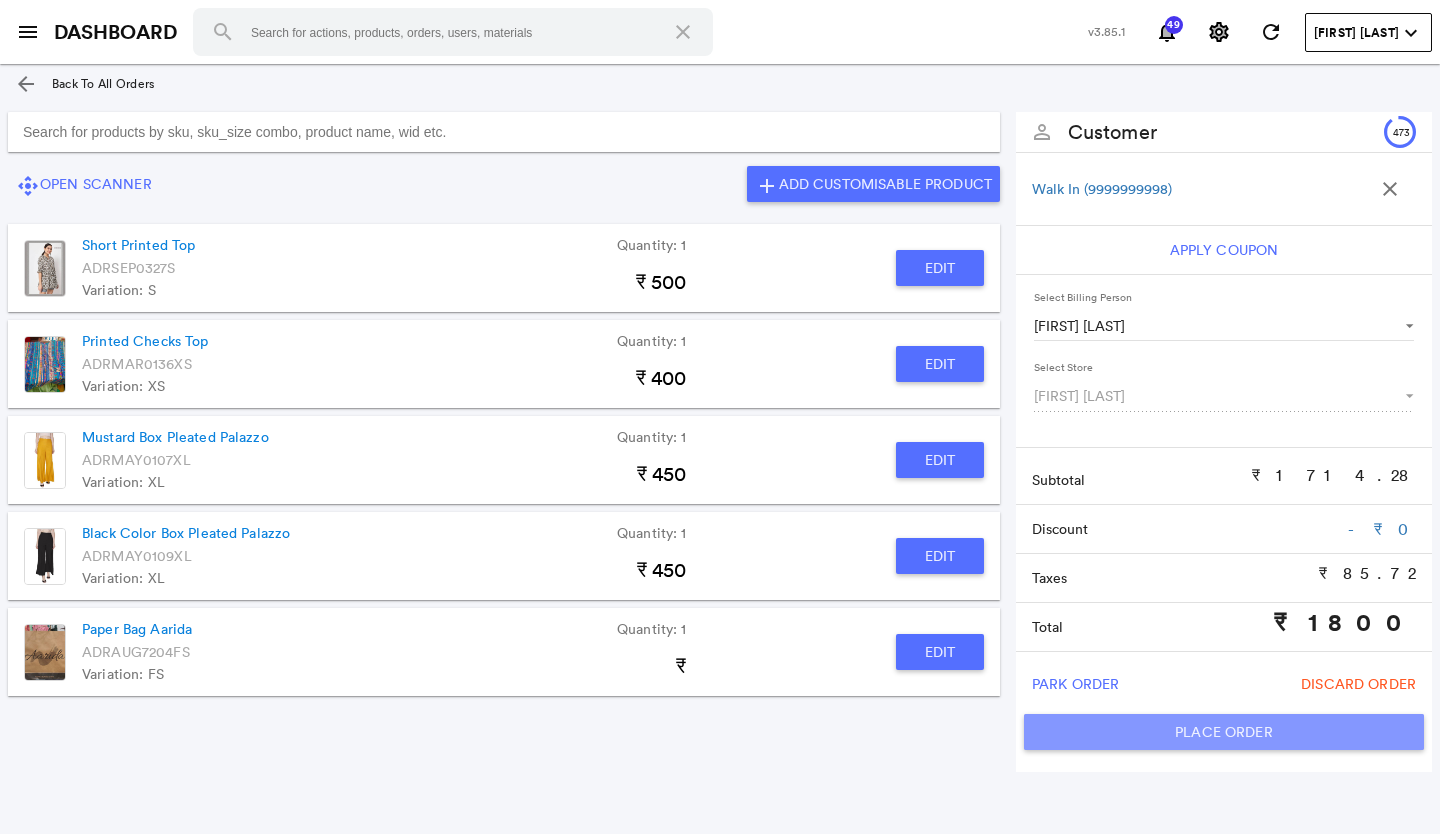 click on "Place Order" 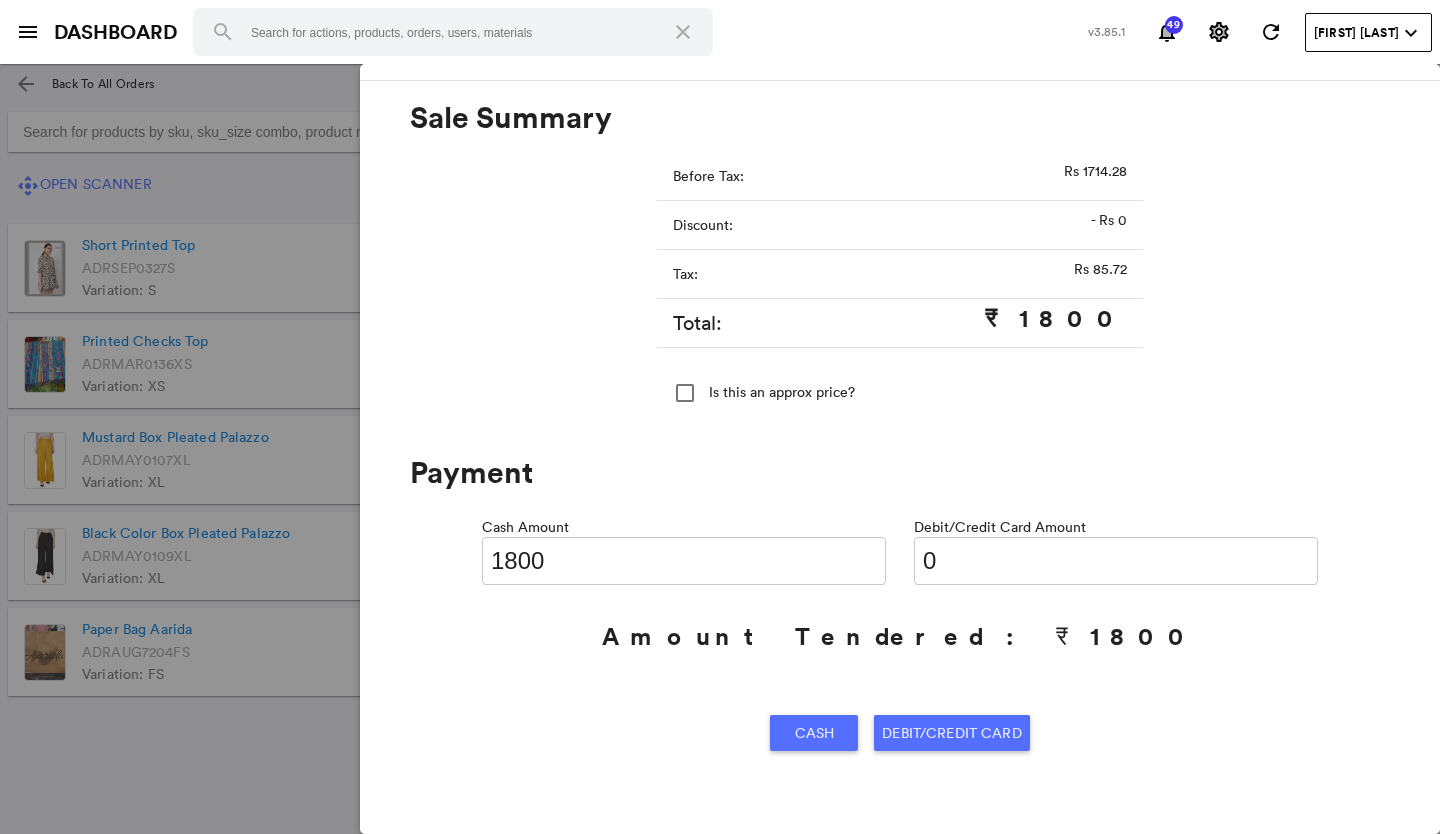 scroll, scrollTop: 72, scrollLeft: 0, axis: vertical 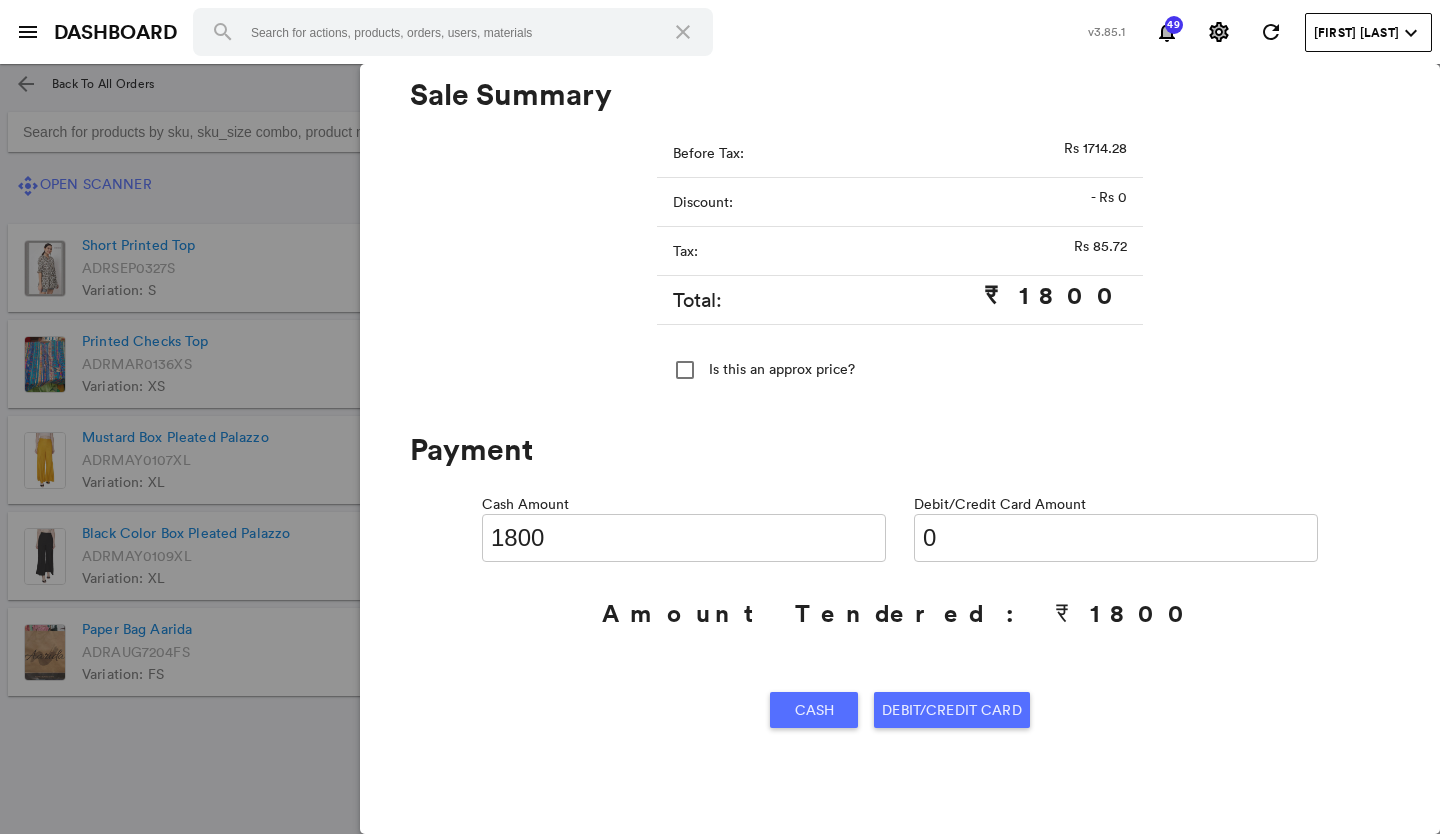click on "Cash" 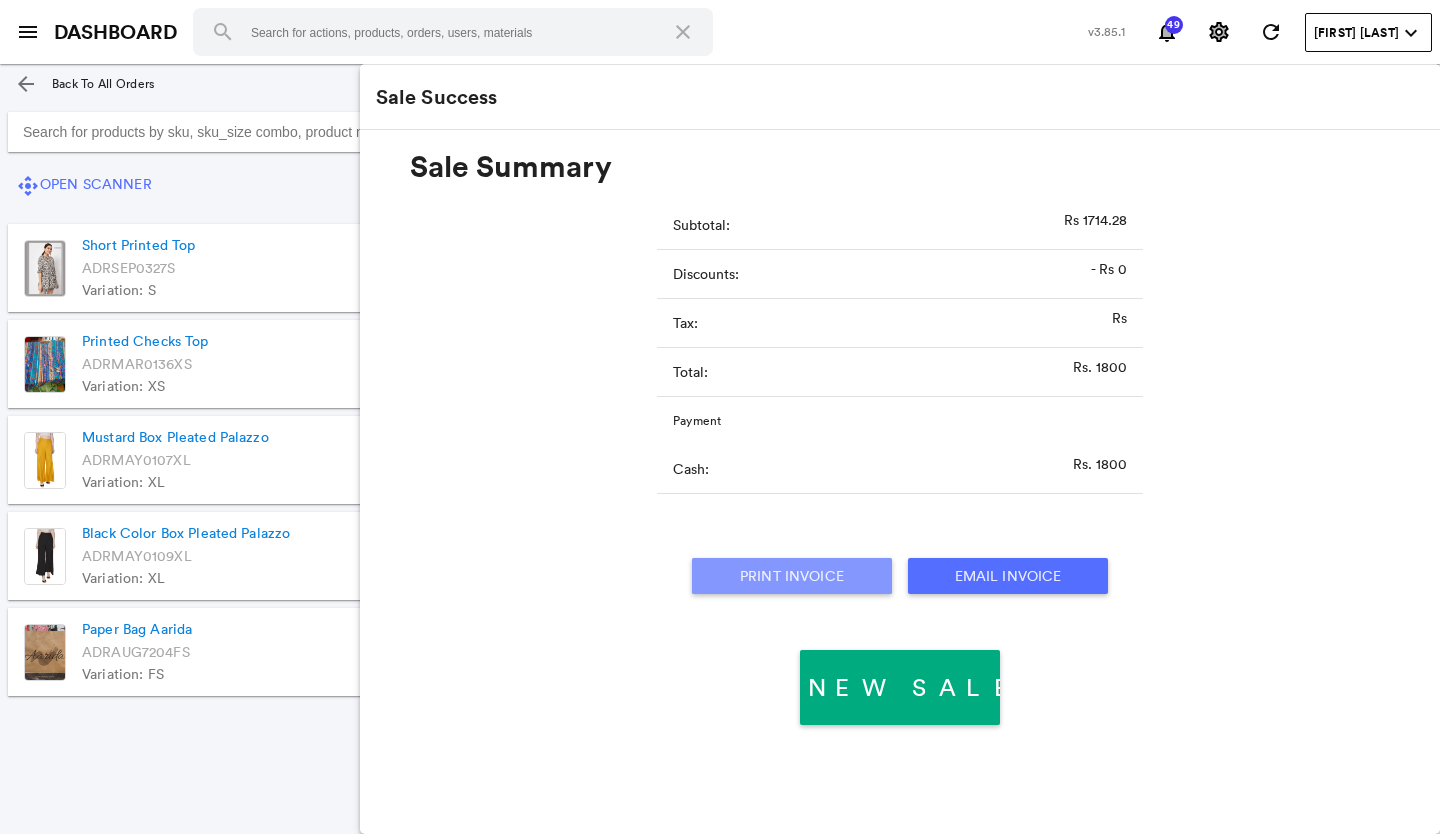 click on "Print Invoice" 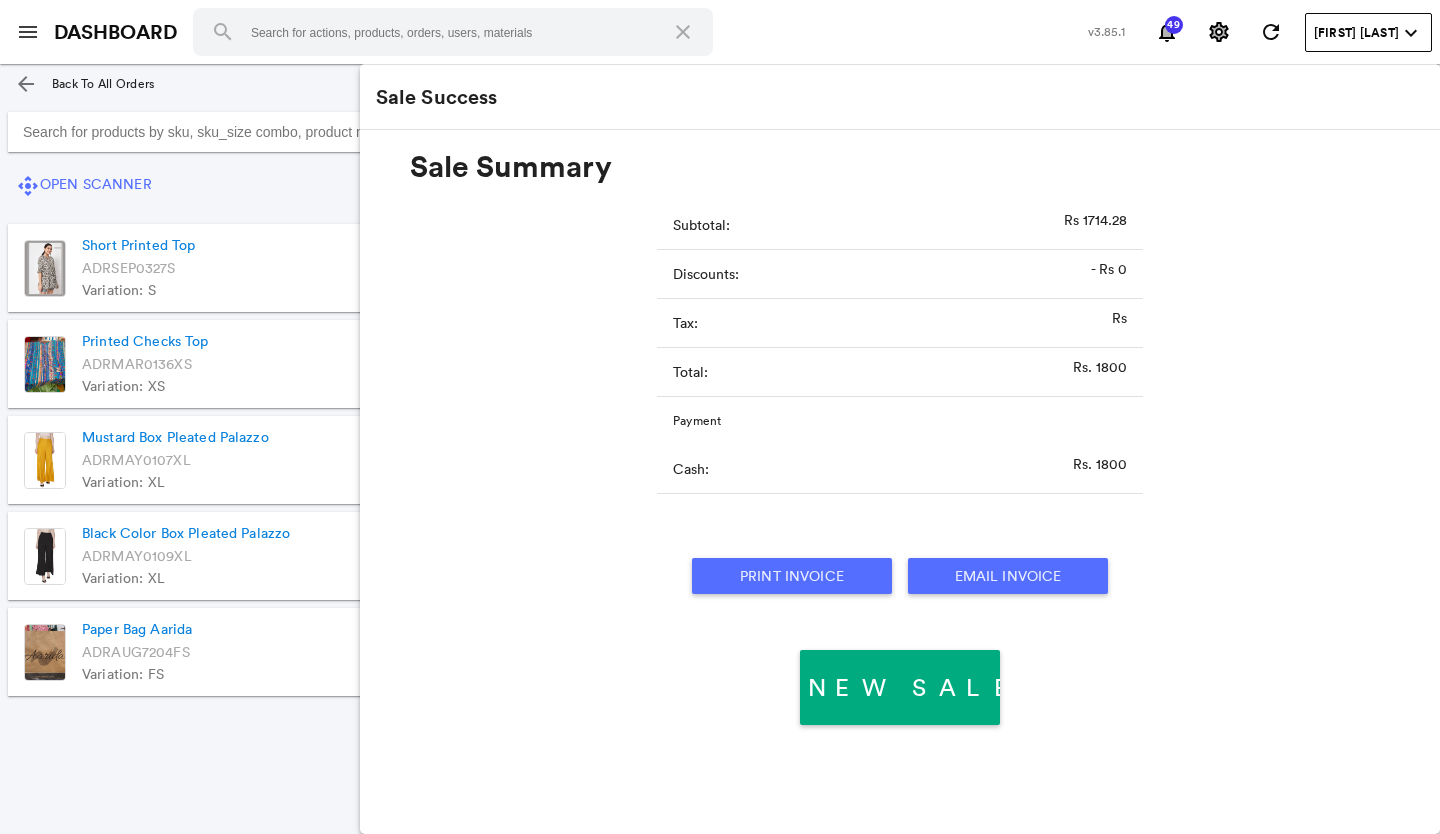 click on "menu" at bounding box center [28, 32] 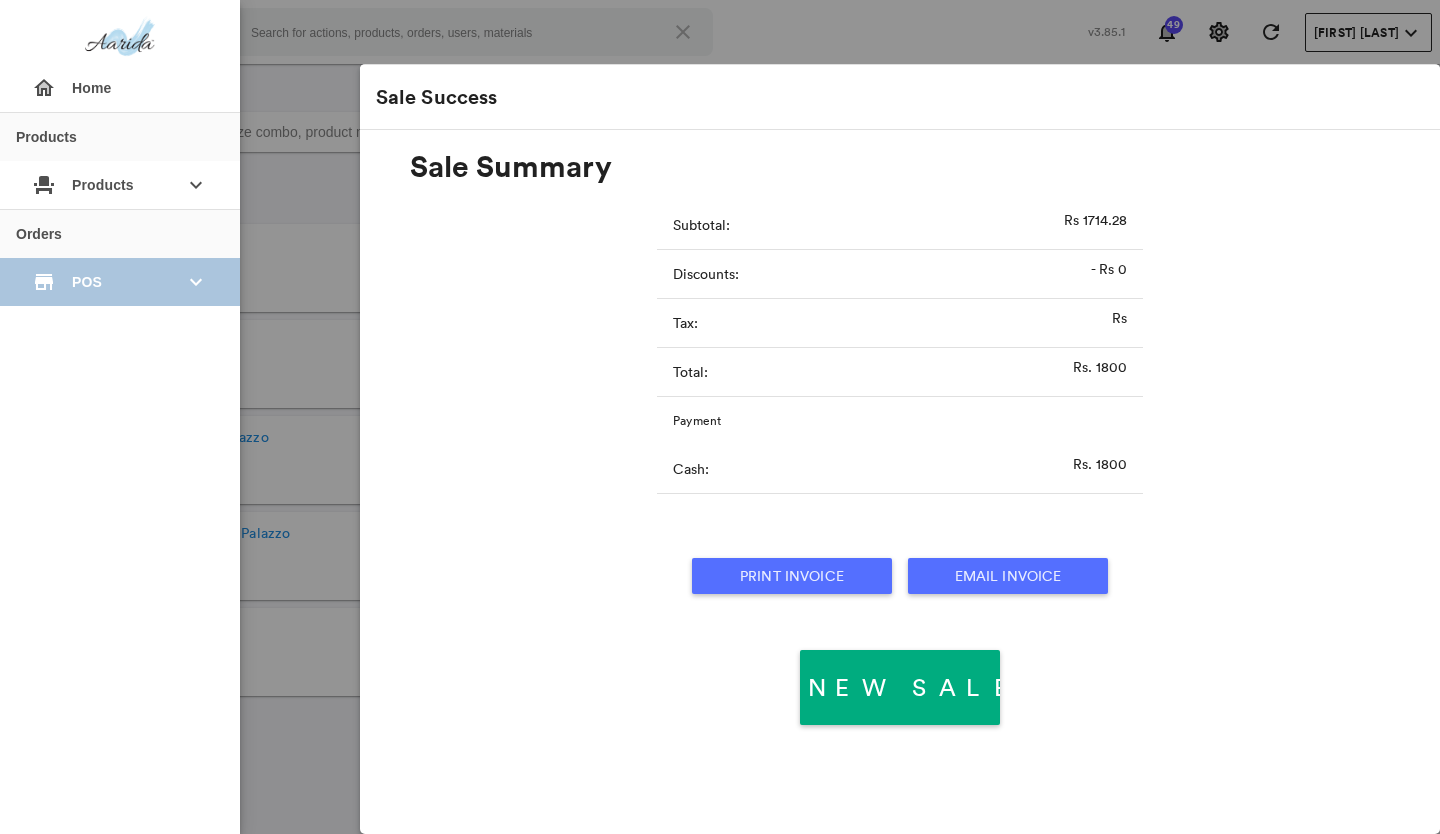 click on "POS" 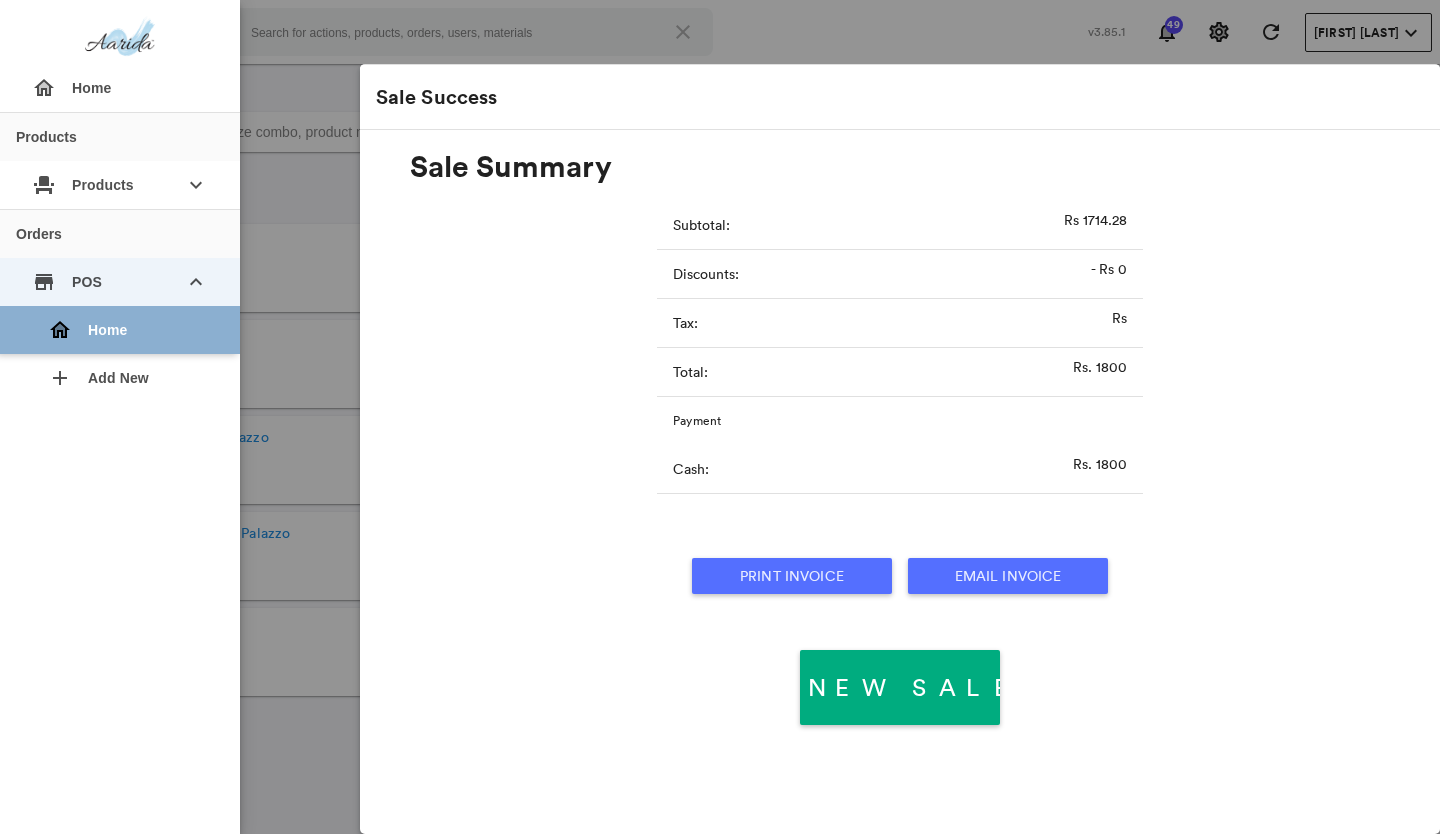 click on "home Home" 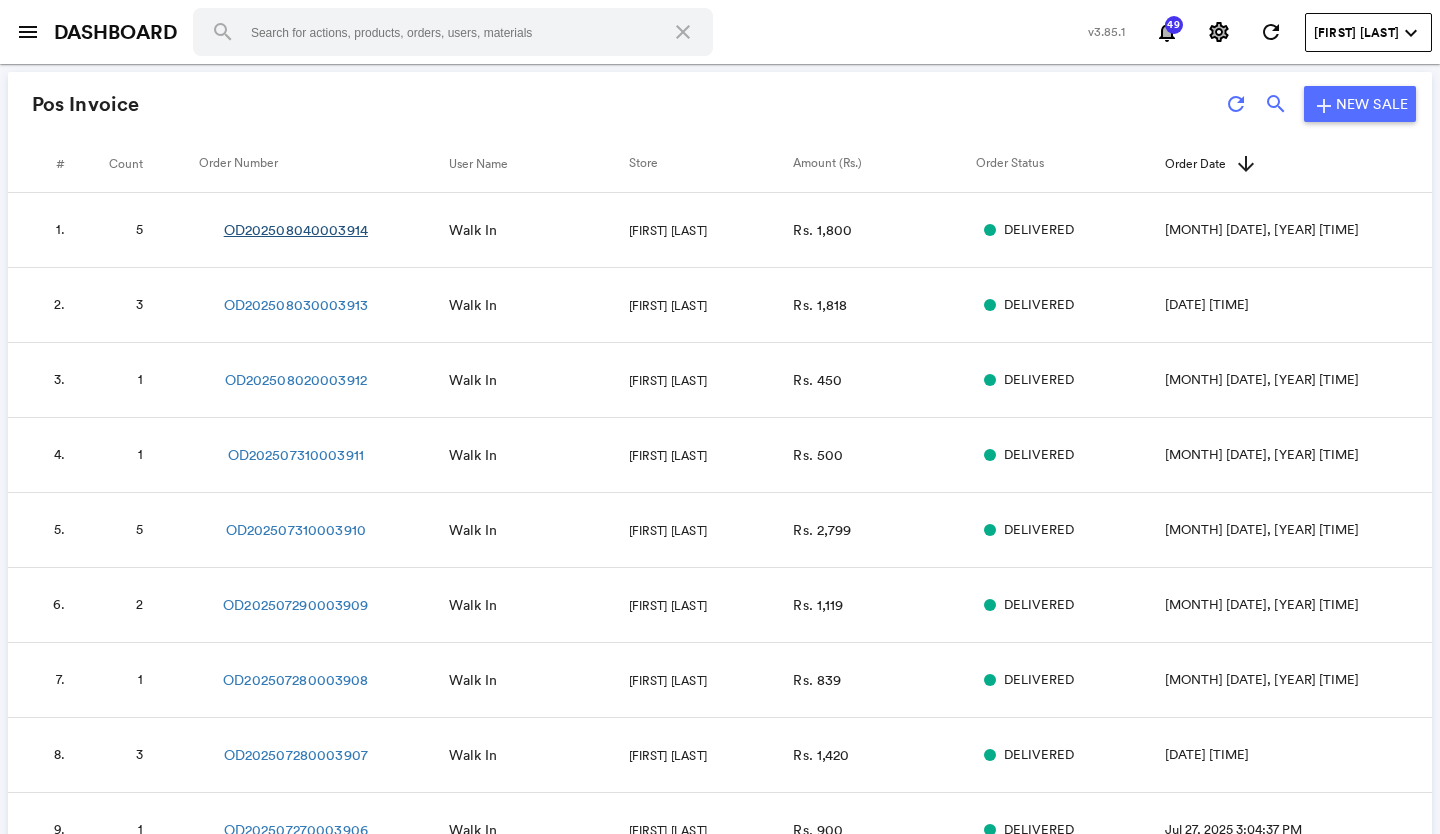 click on "OD202508040003914" 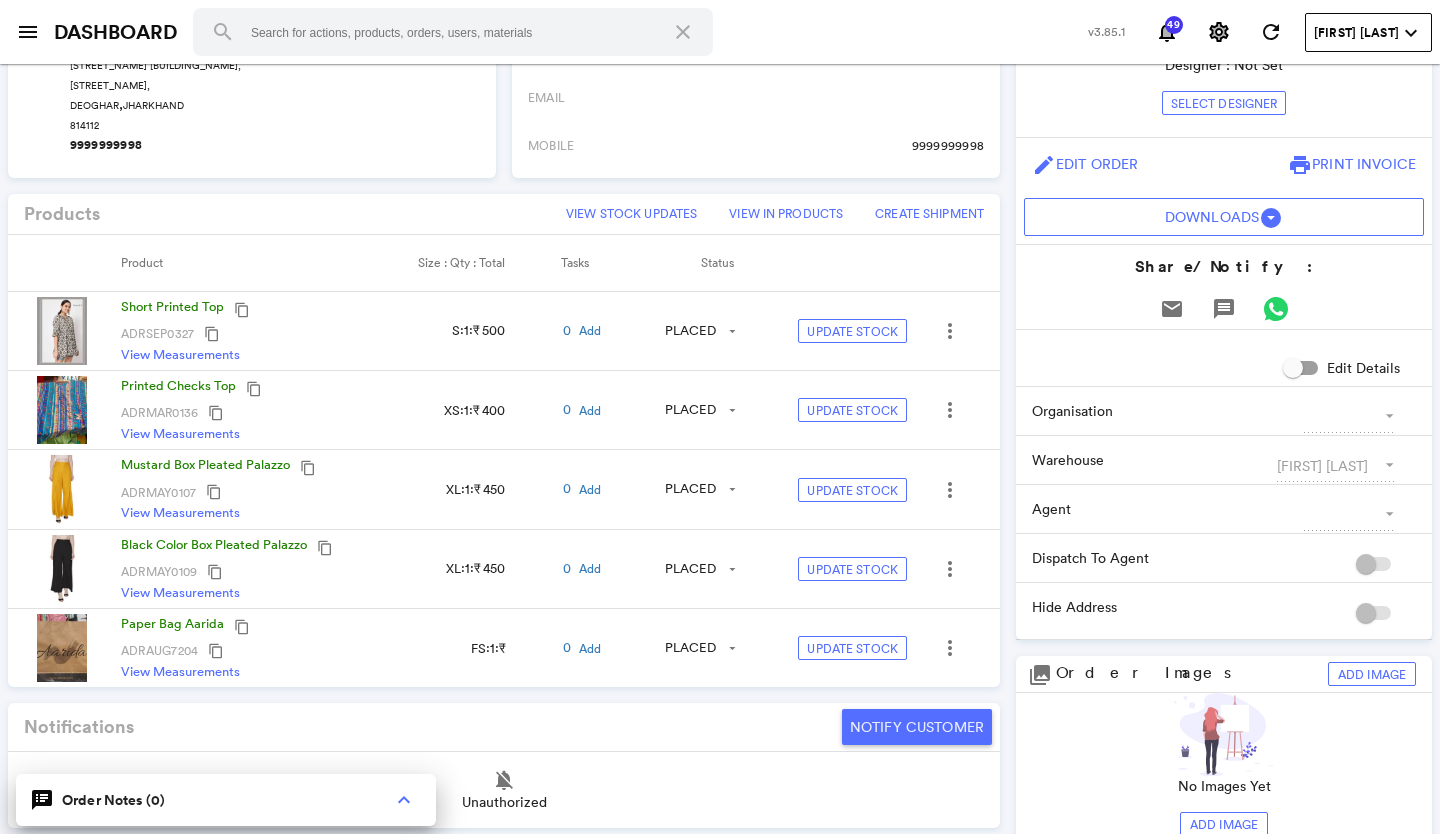scroll, scrollTop: 600, scrollLeft: 0, axis: vertical 